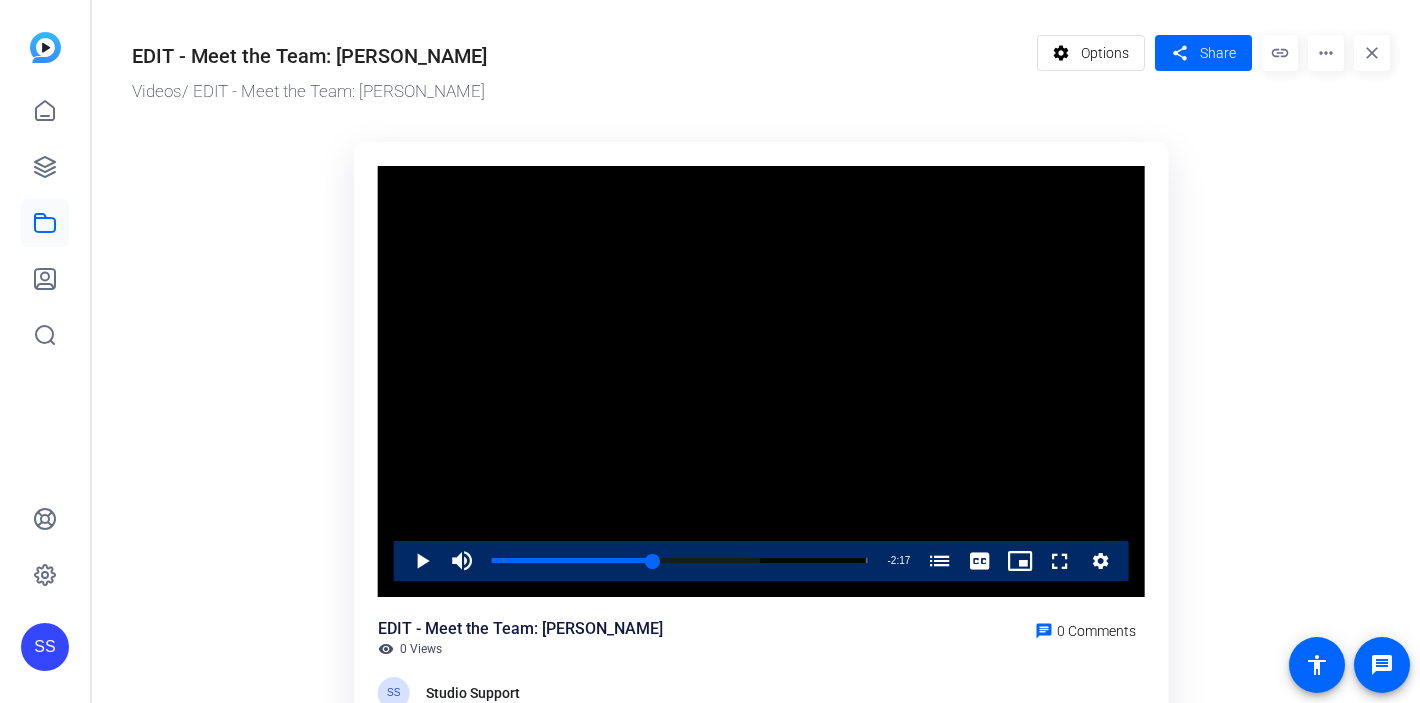 scroll, scrollTop: 0, scrollLeft: 0, axis: both 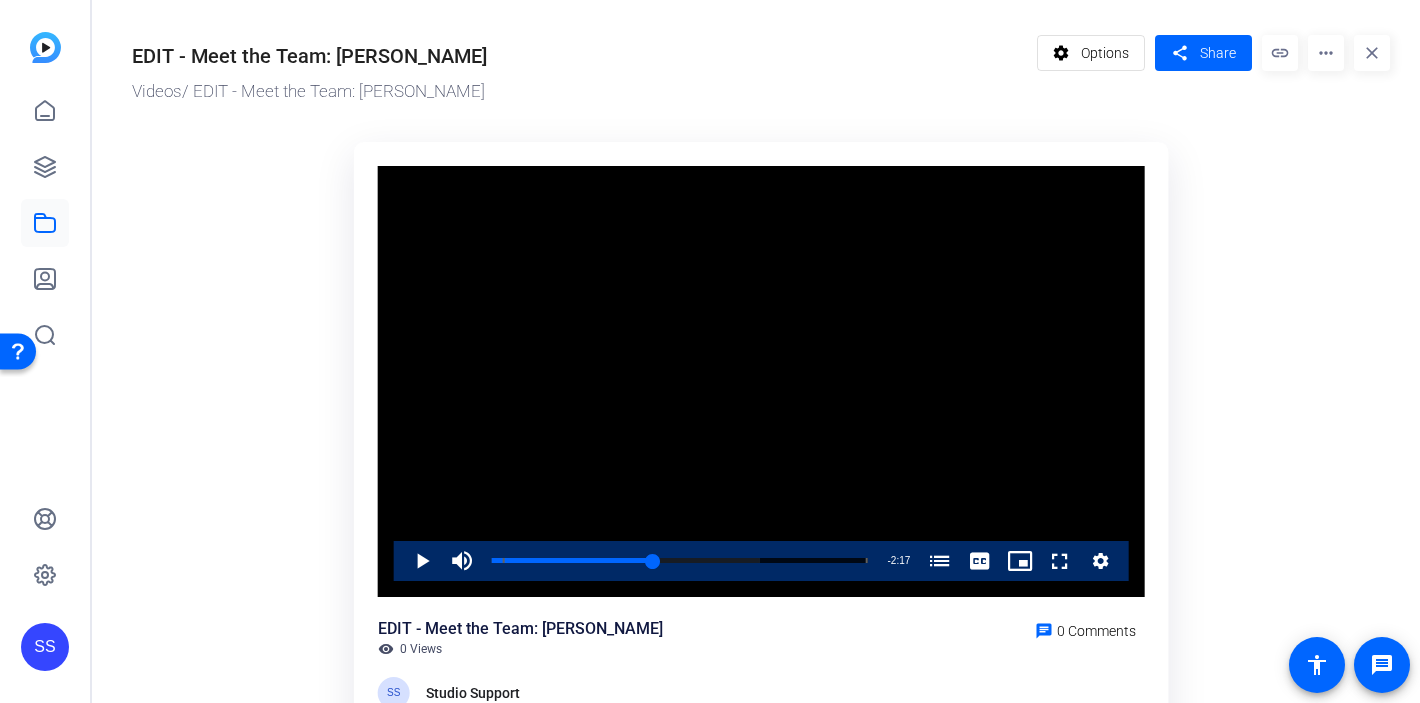 click on "SS" 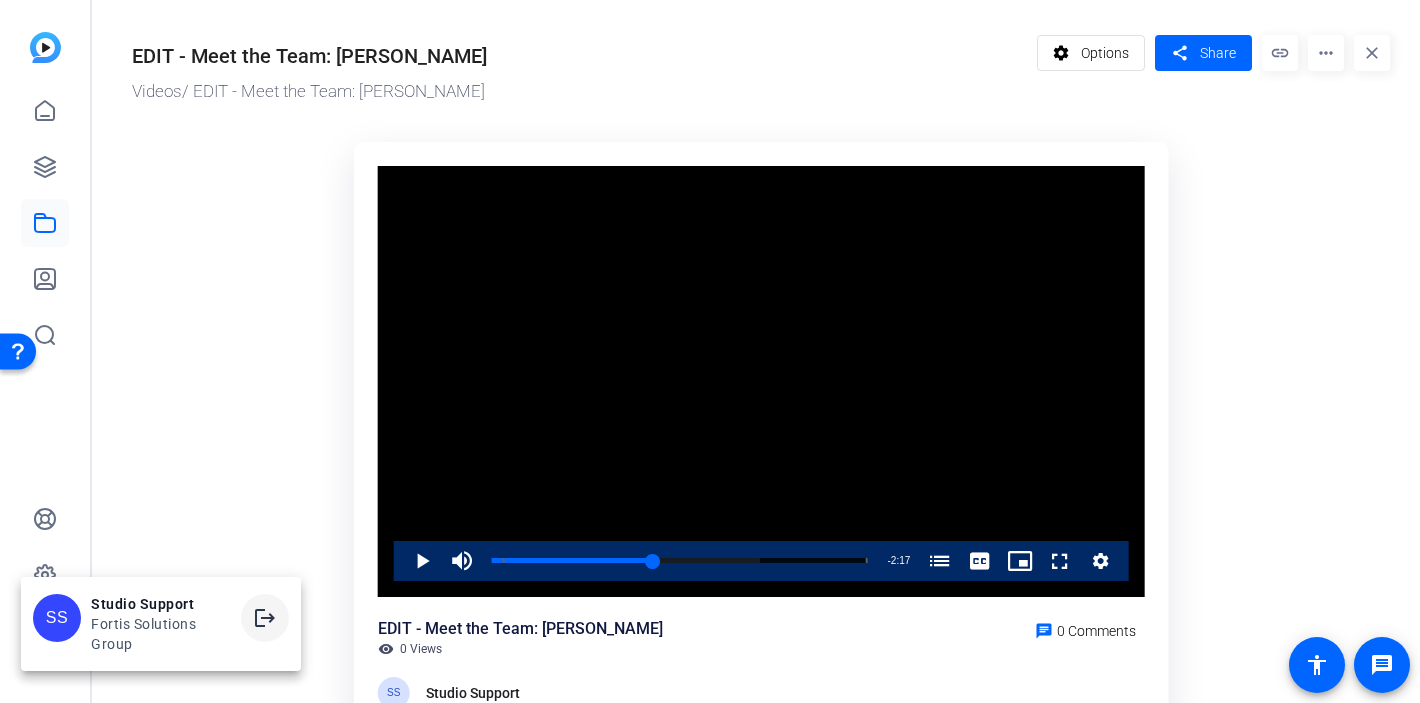 click on "logout" at bounding box center [265, 618] 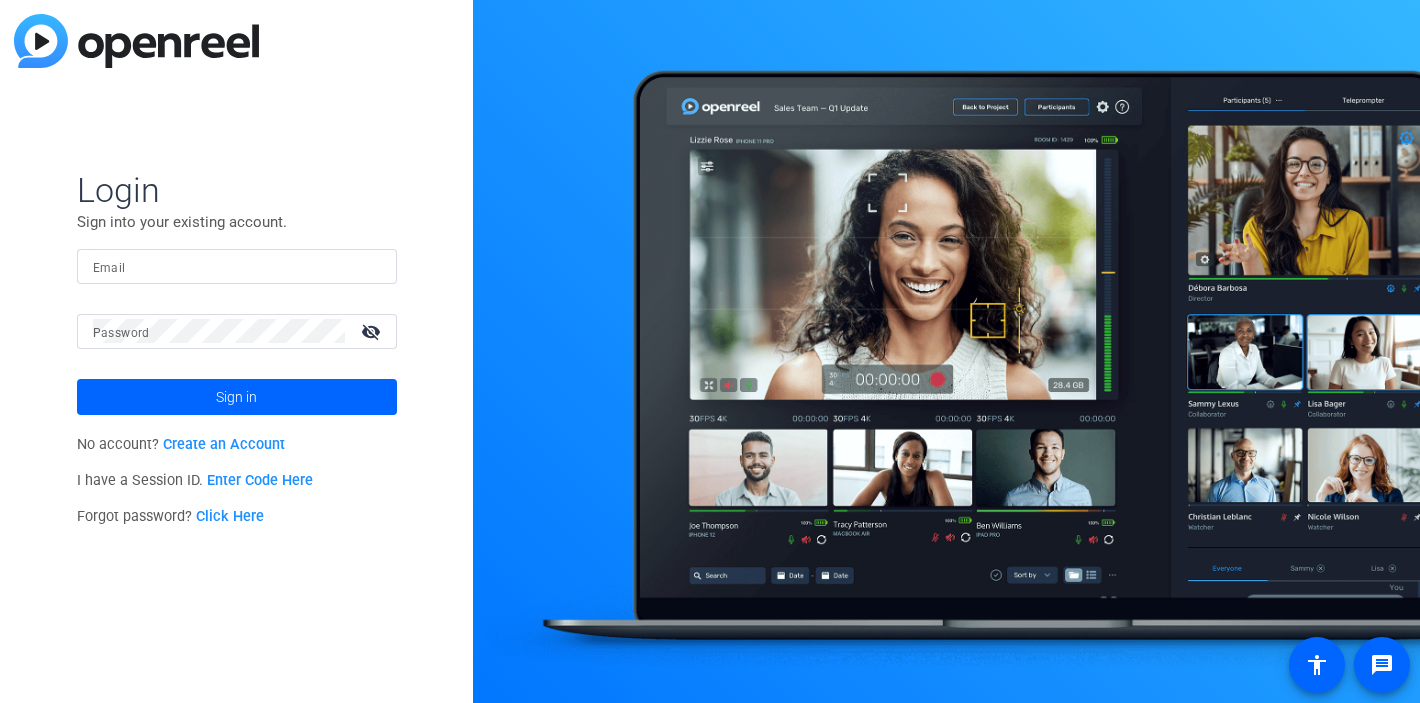 scroll, scrollTop: 0, scrollLeft: 0, axis: both 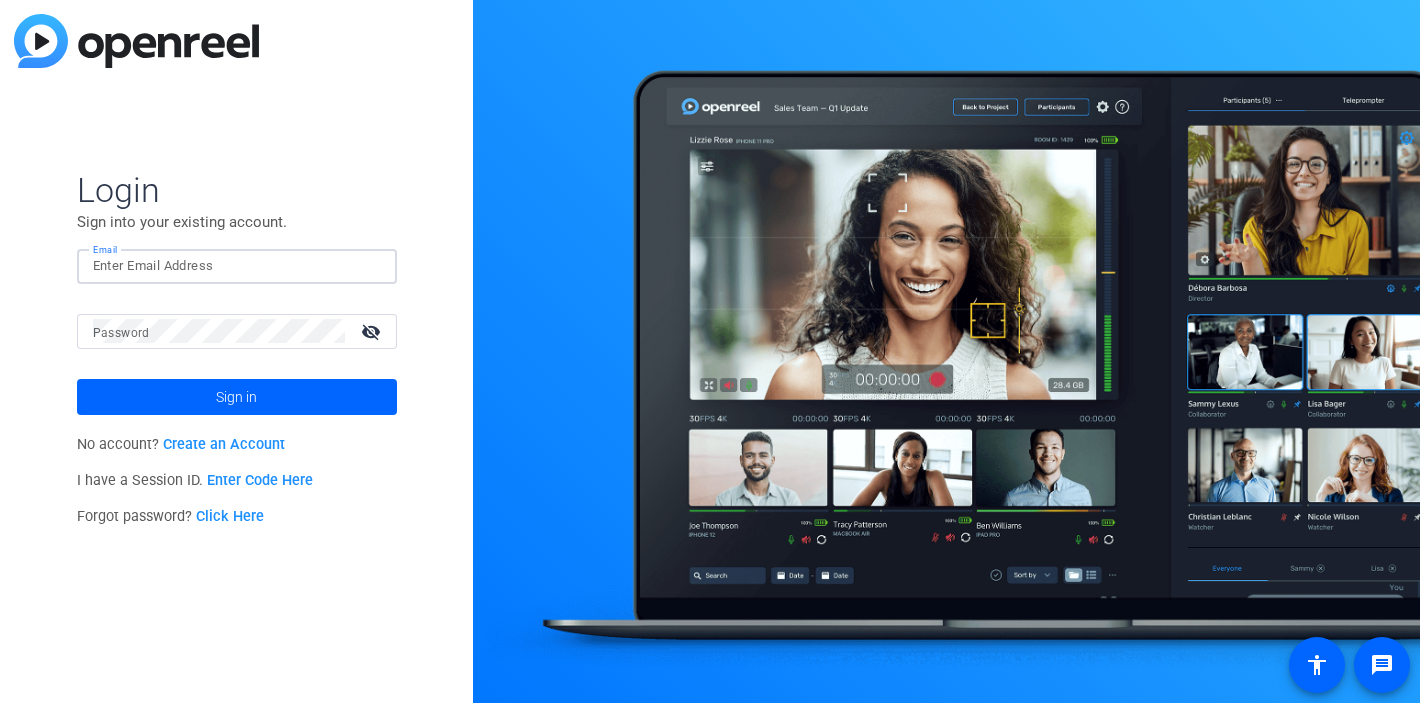 click 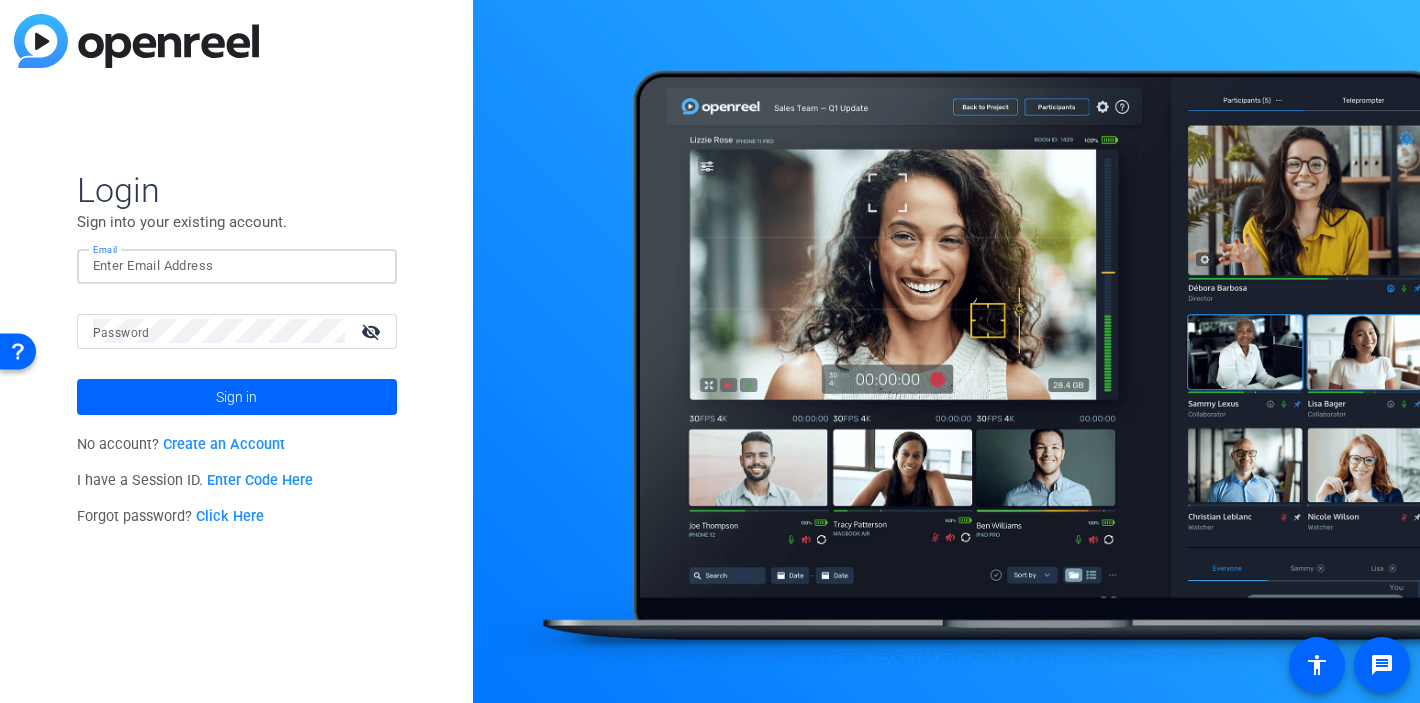 click 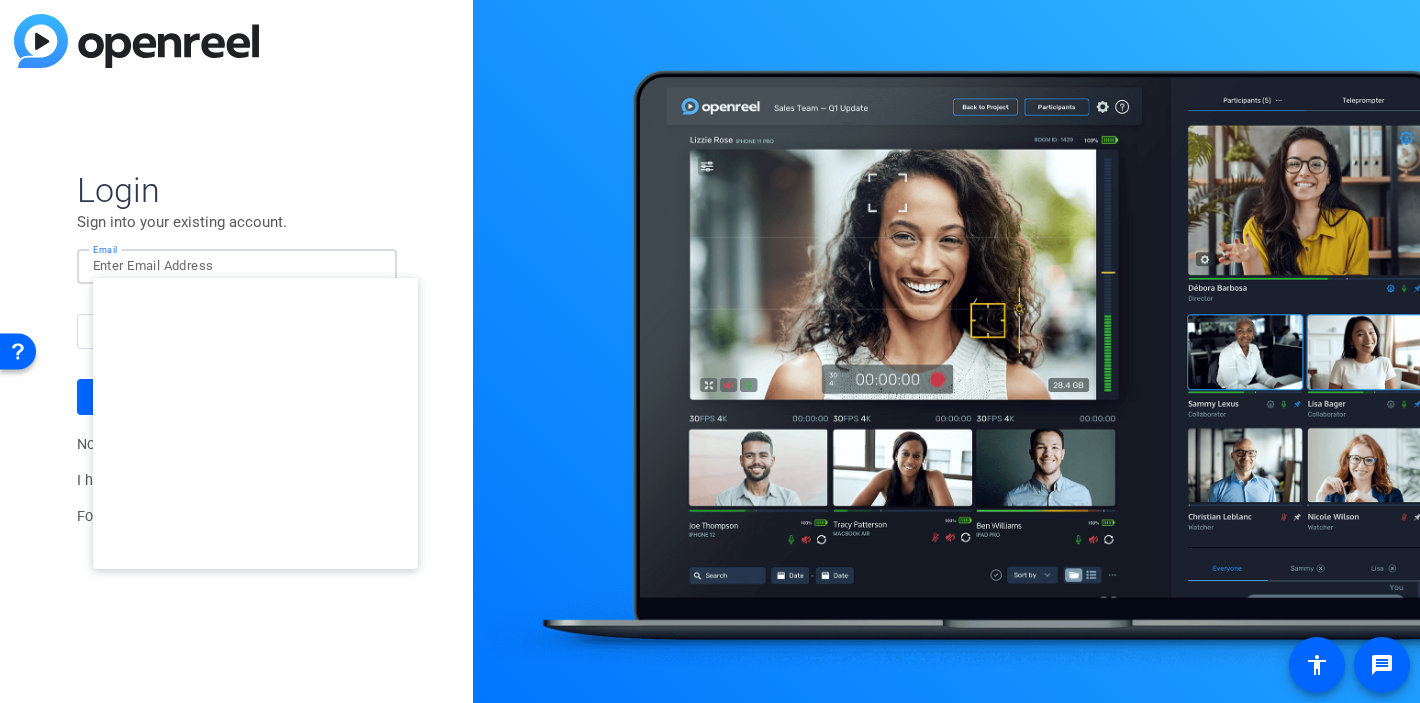 type on "studiosupport+2@openreel.com" 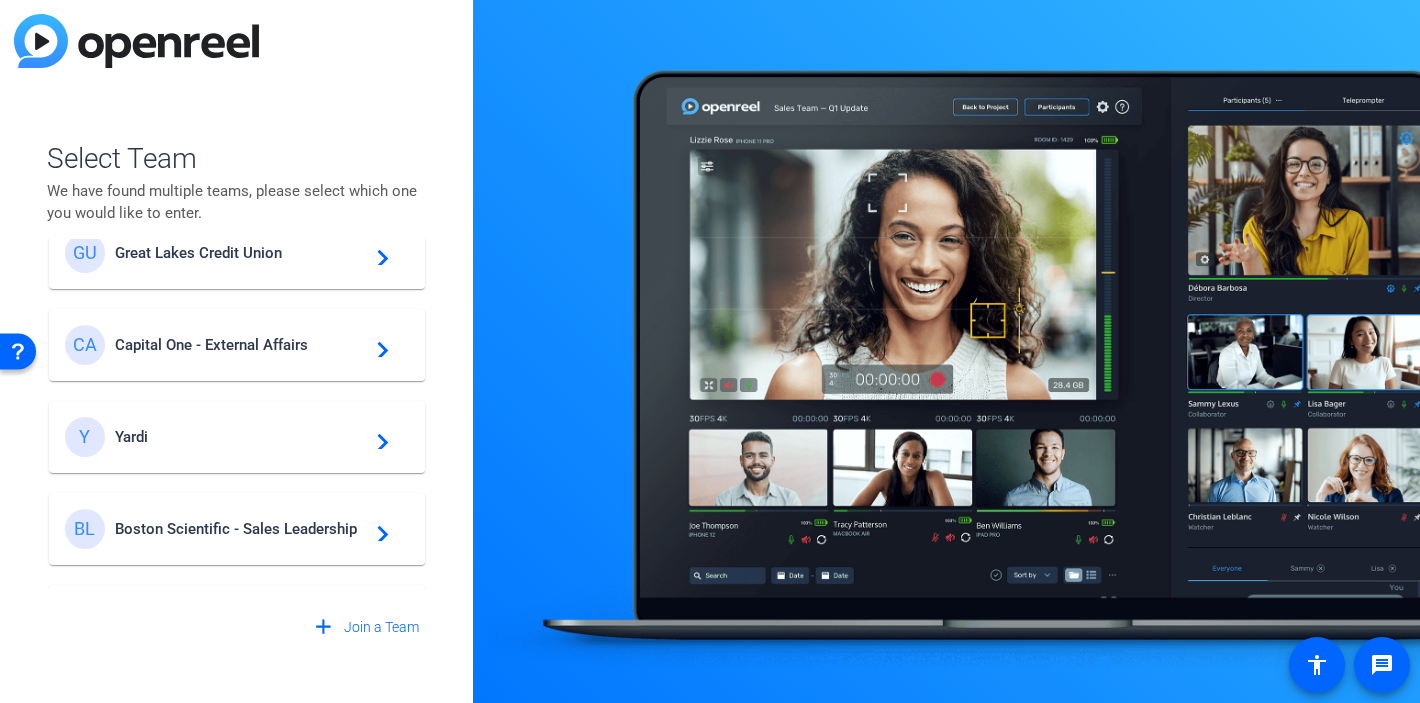 scroll, scrollTop: 234, scrollLeft: 0, axis: vertical 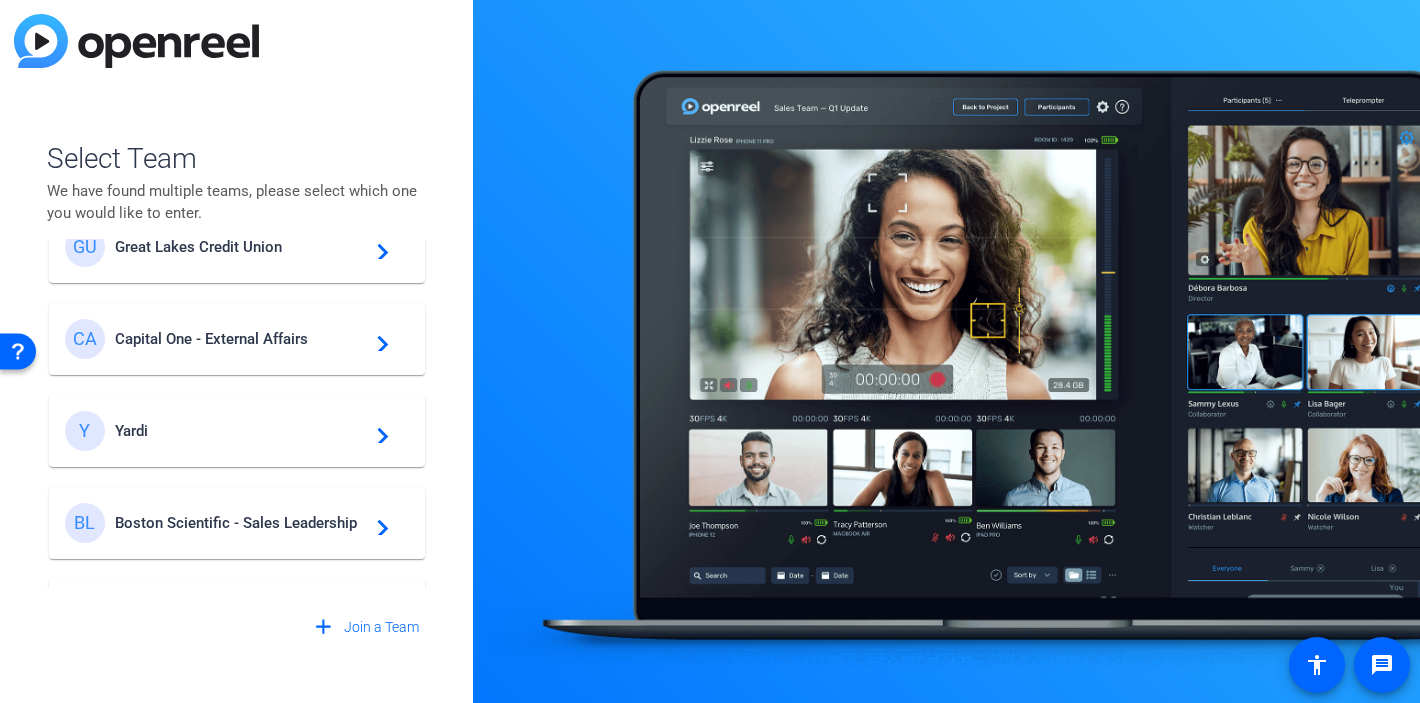 click on "Y Yardi  navigate_next" 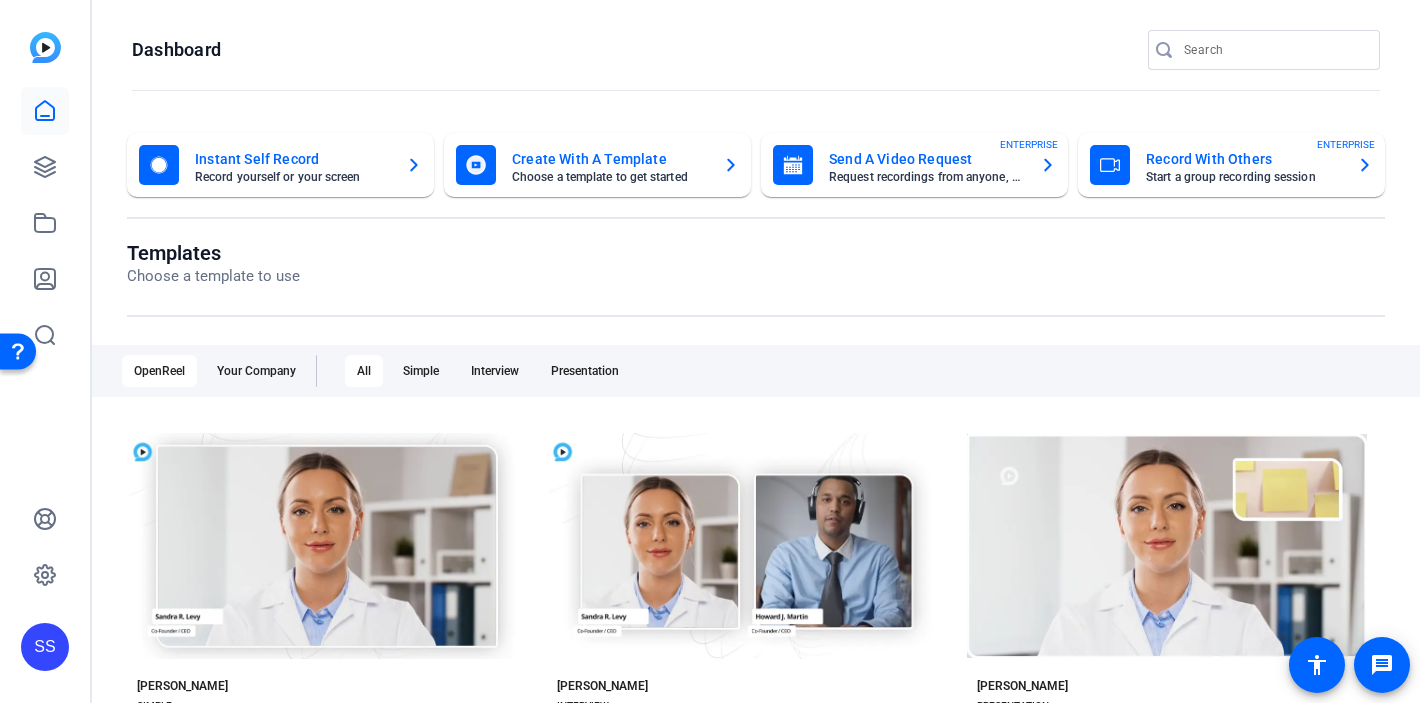 click on "SS" 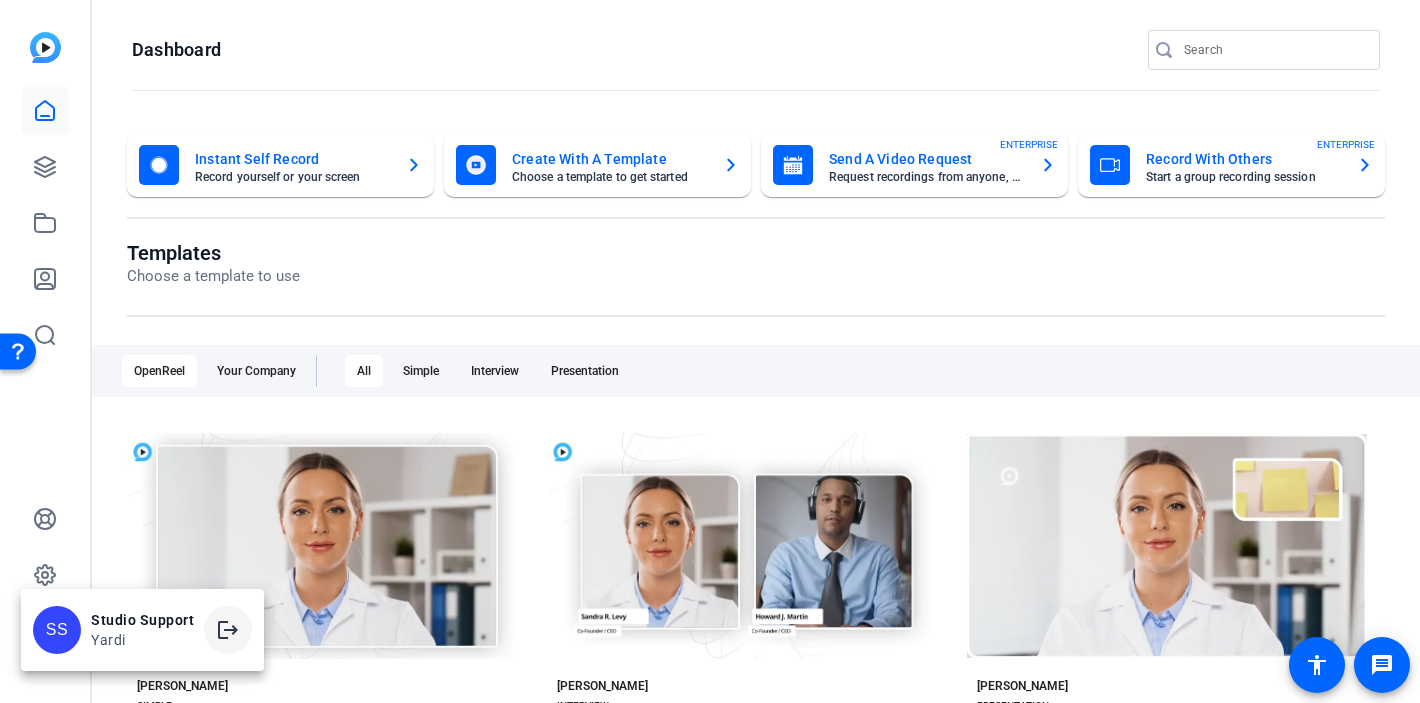 click on "logout" at bounding box center [228, 630] 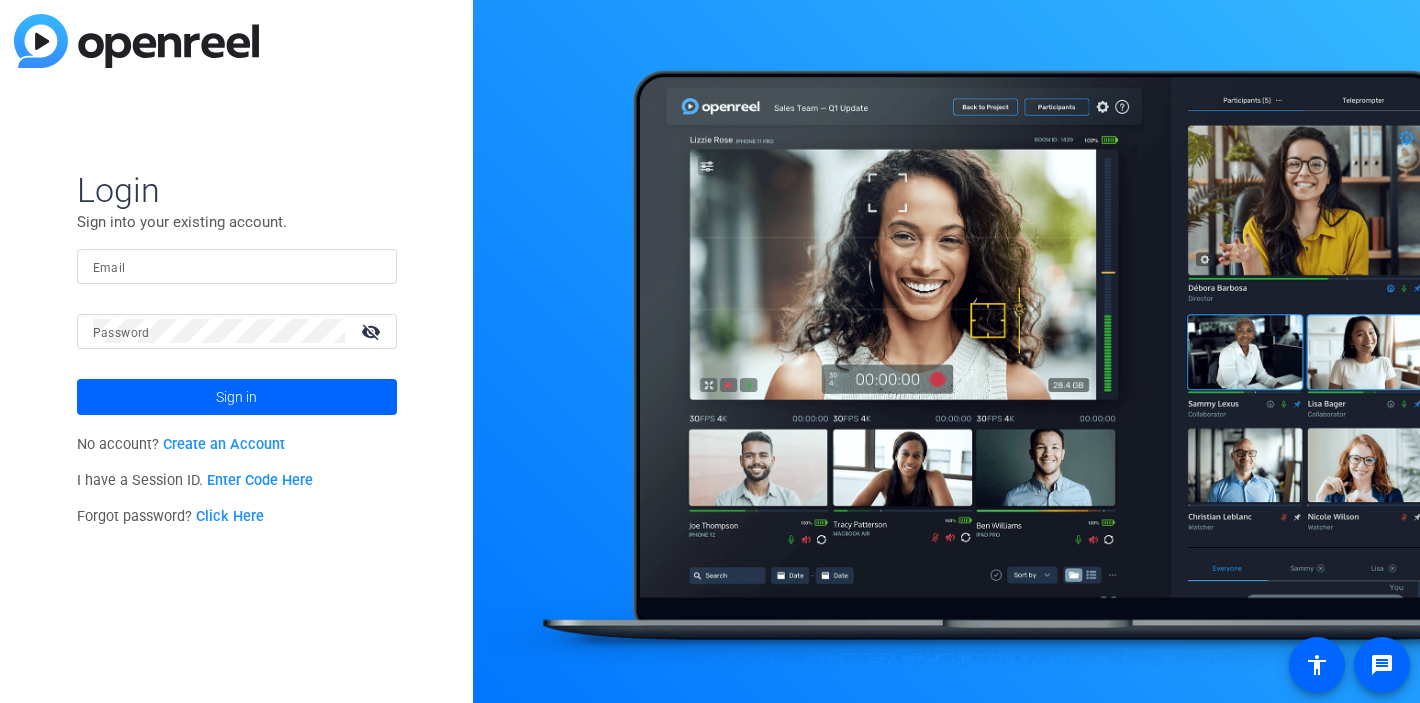 scroll, scrollTop: 0, scrollLeft: 0, axis: both 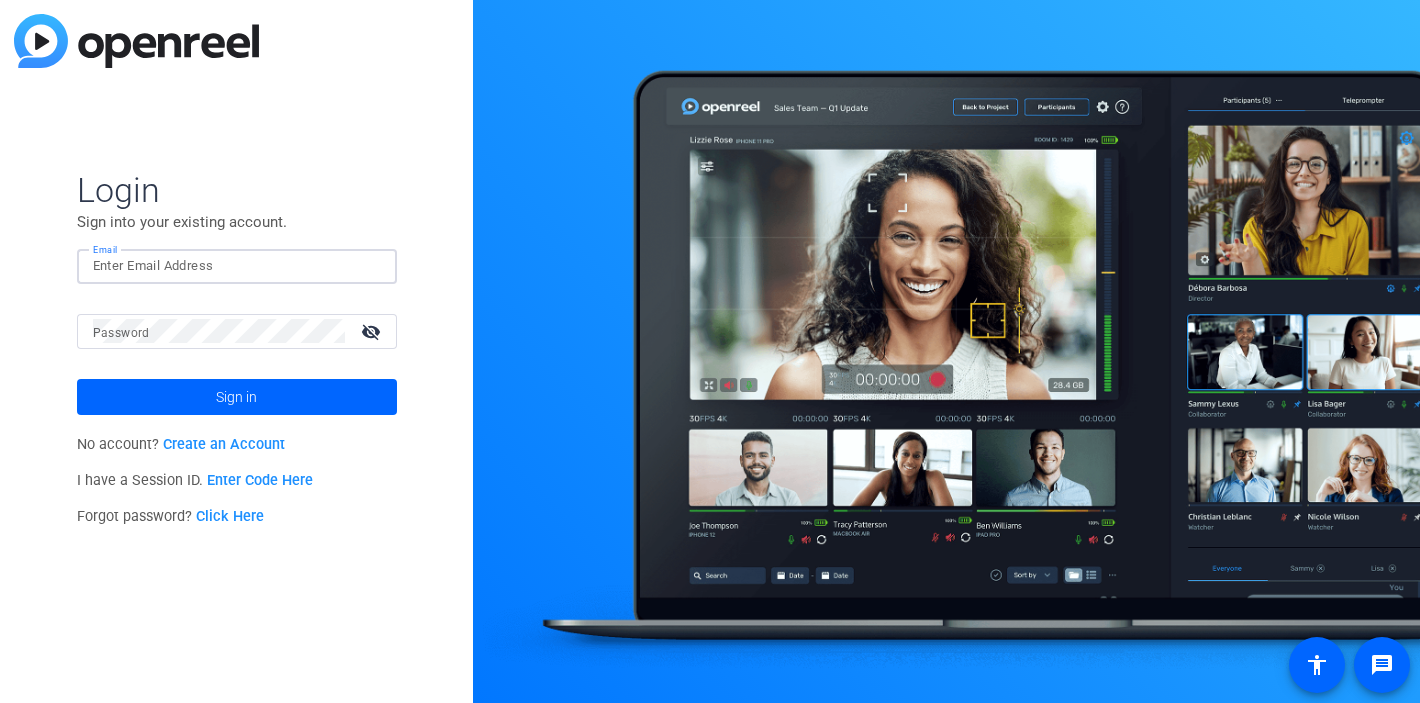 click on "Email" 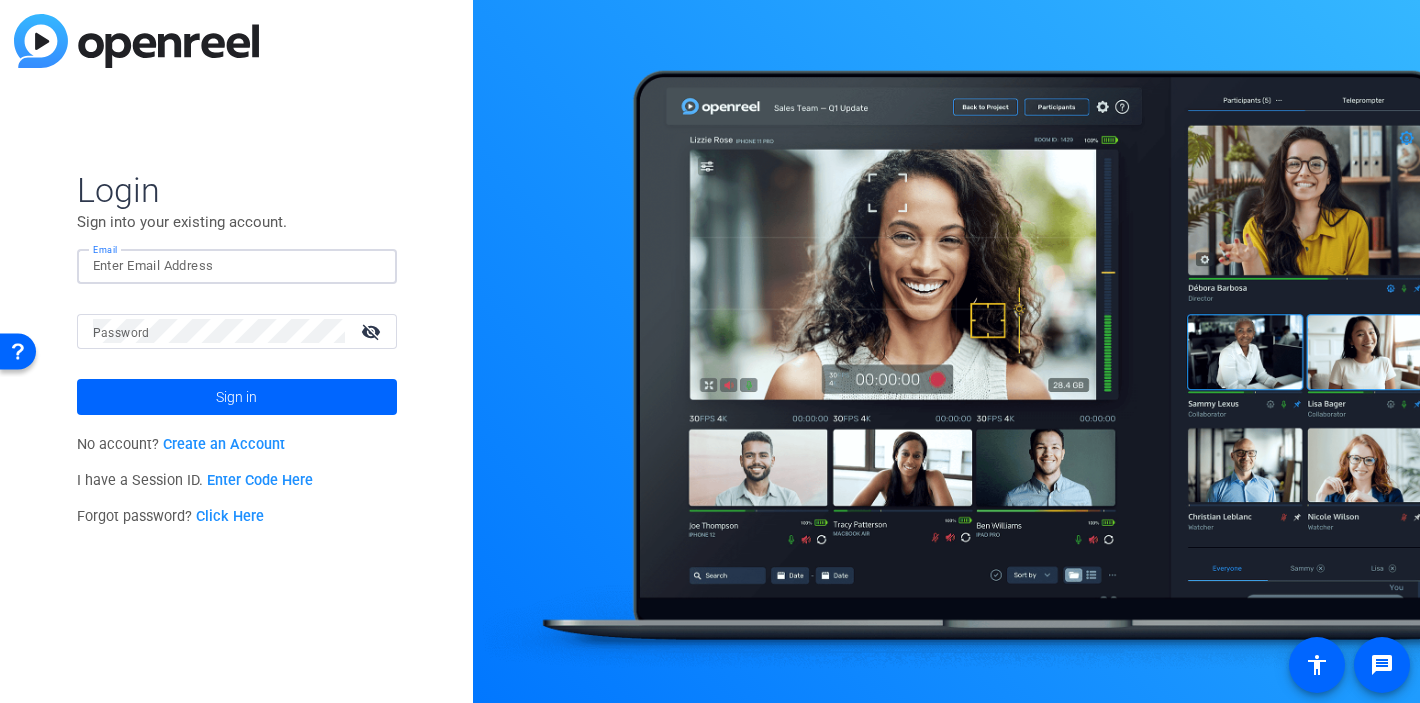 click 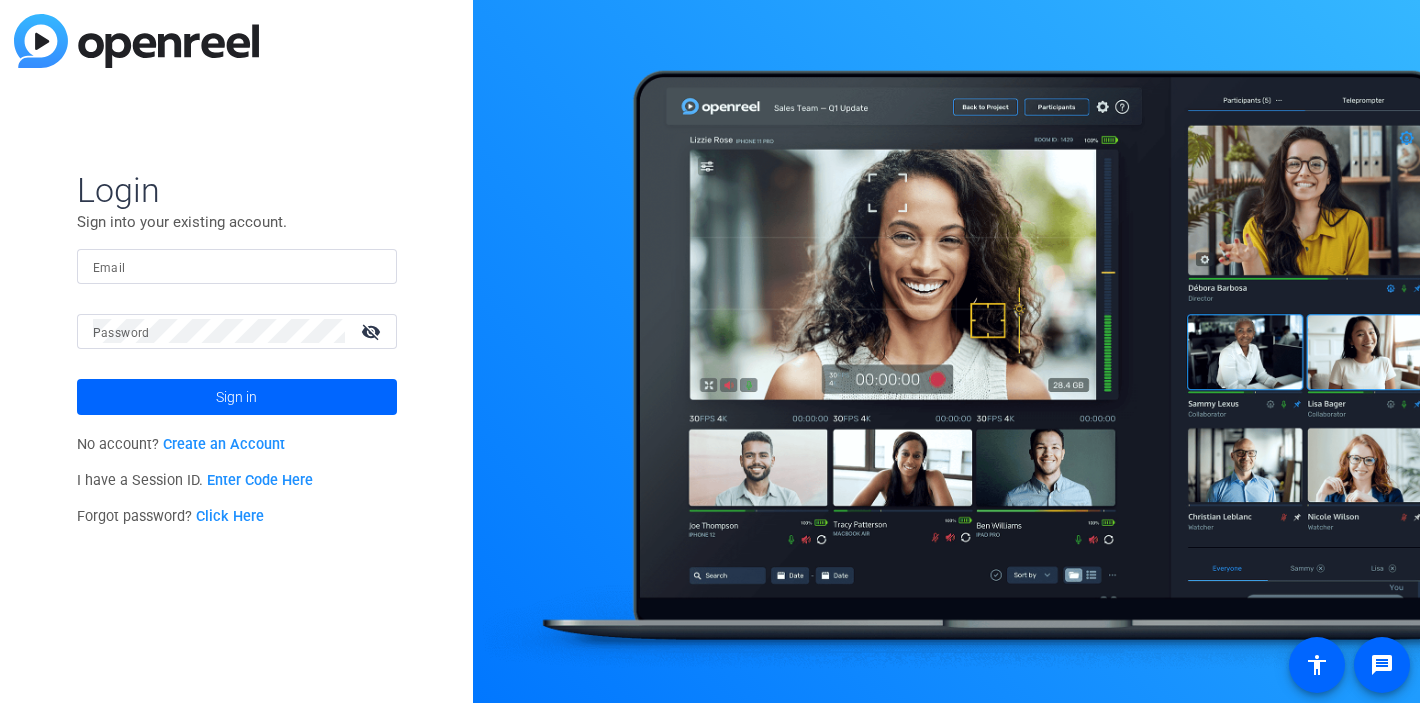 scroll, scrollTop: 0, scrollLeft: 0, axis: both 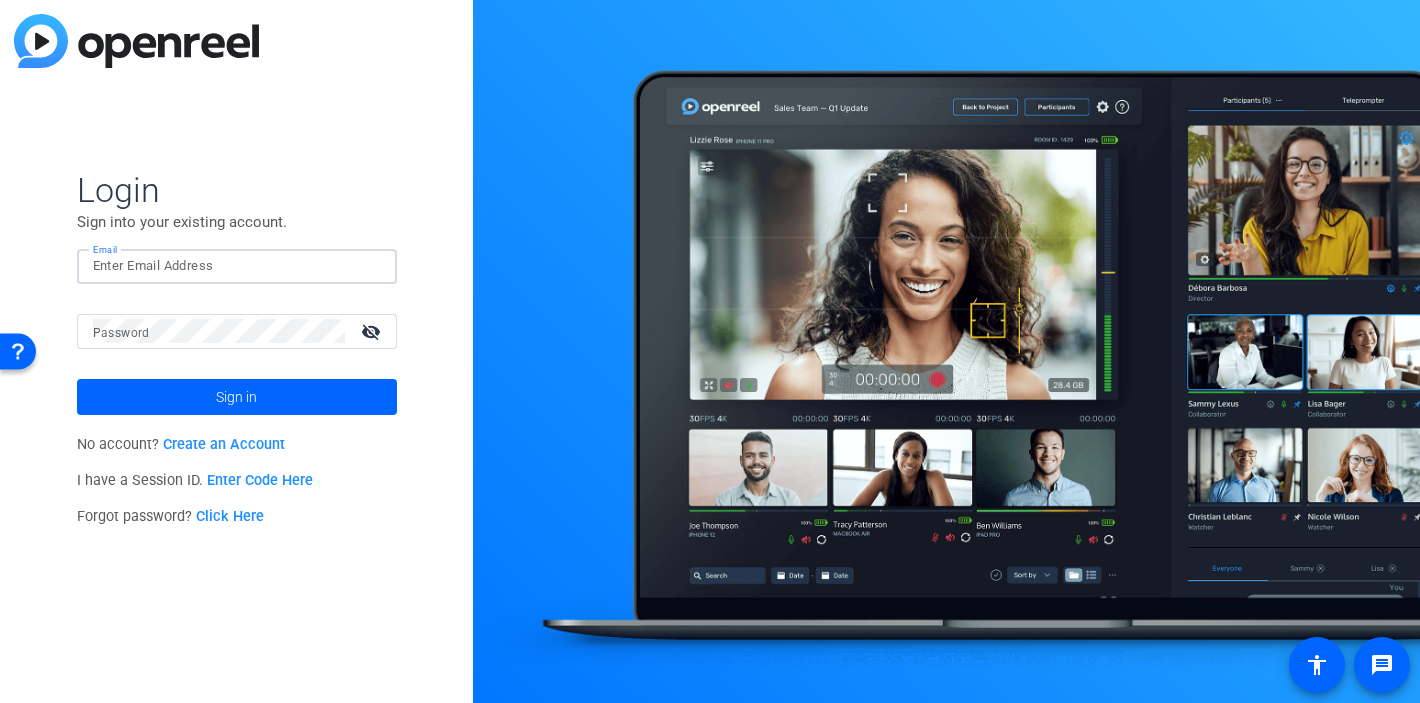 click on "Email" at bounding box center (237, 266) 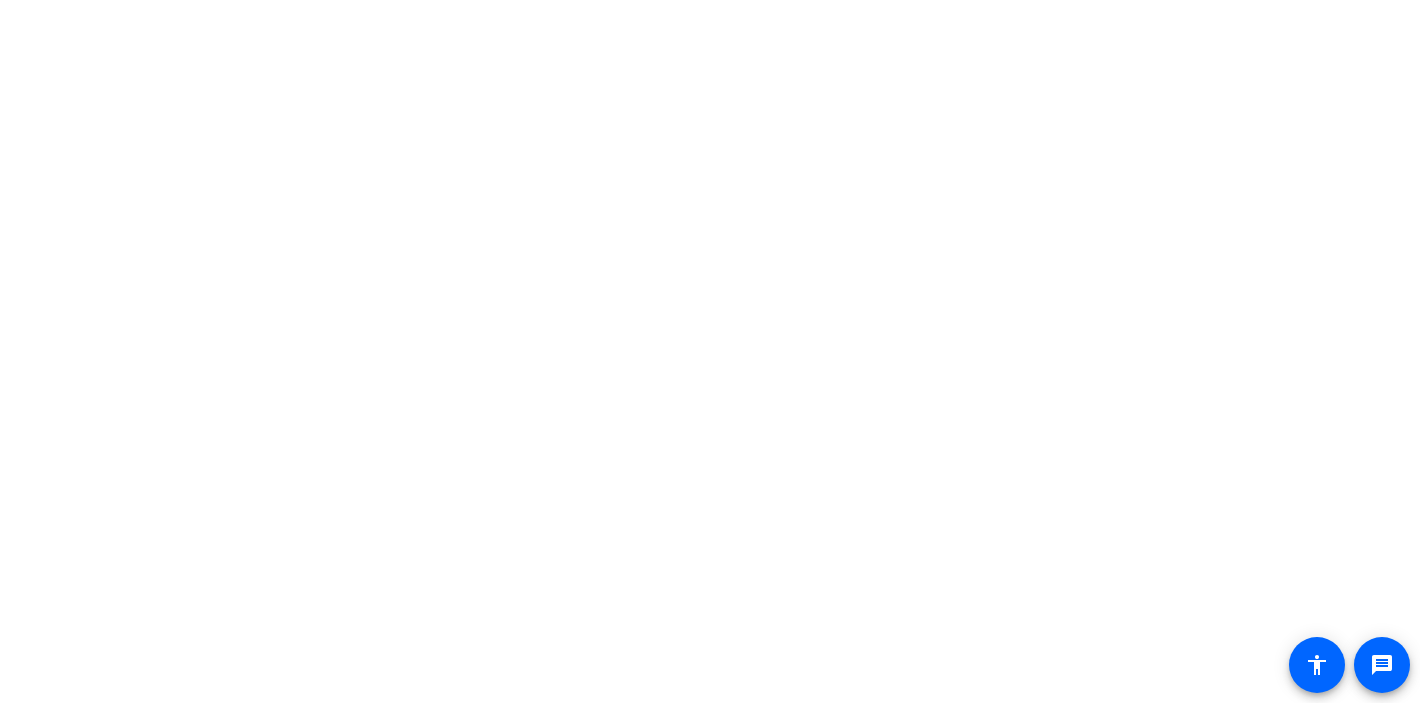 scroll, scrollTop: 0, scrollLeft: 0, axis: both 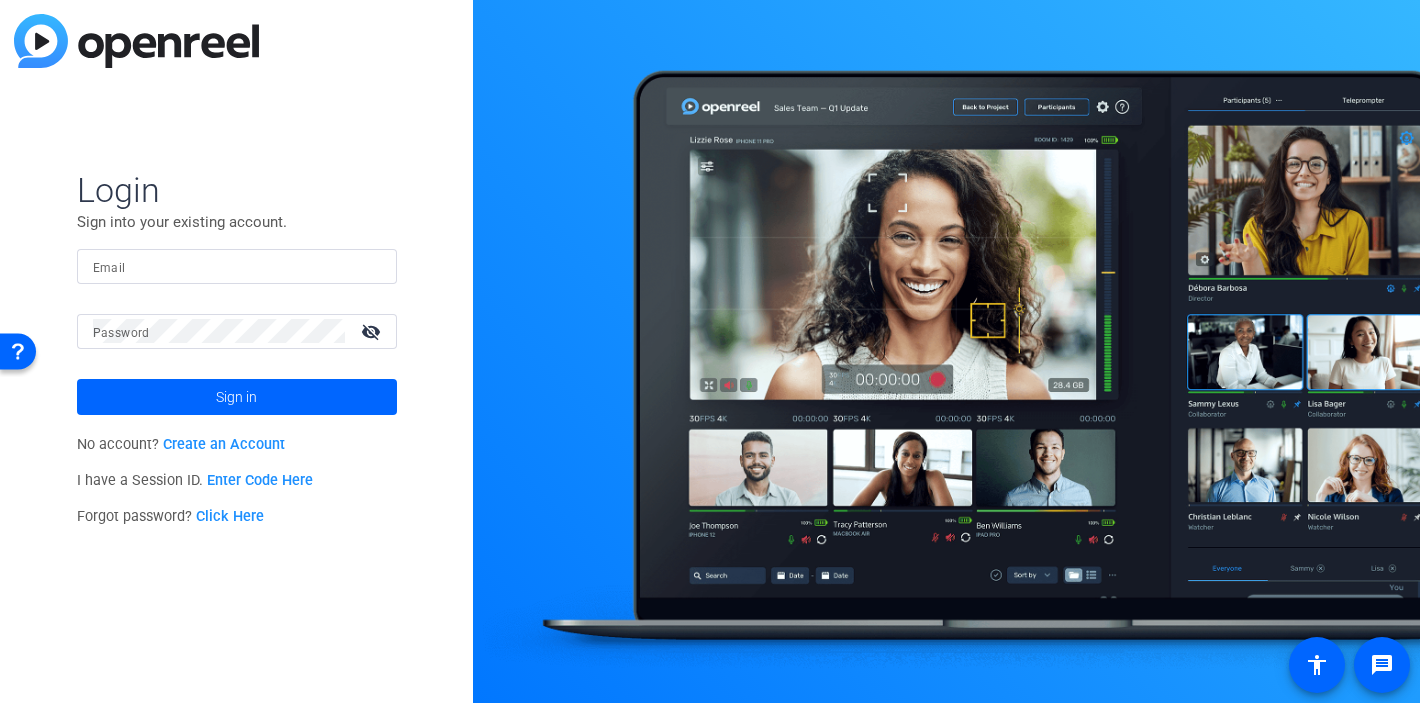 click on "Email" at bounding box center (237, 266) 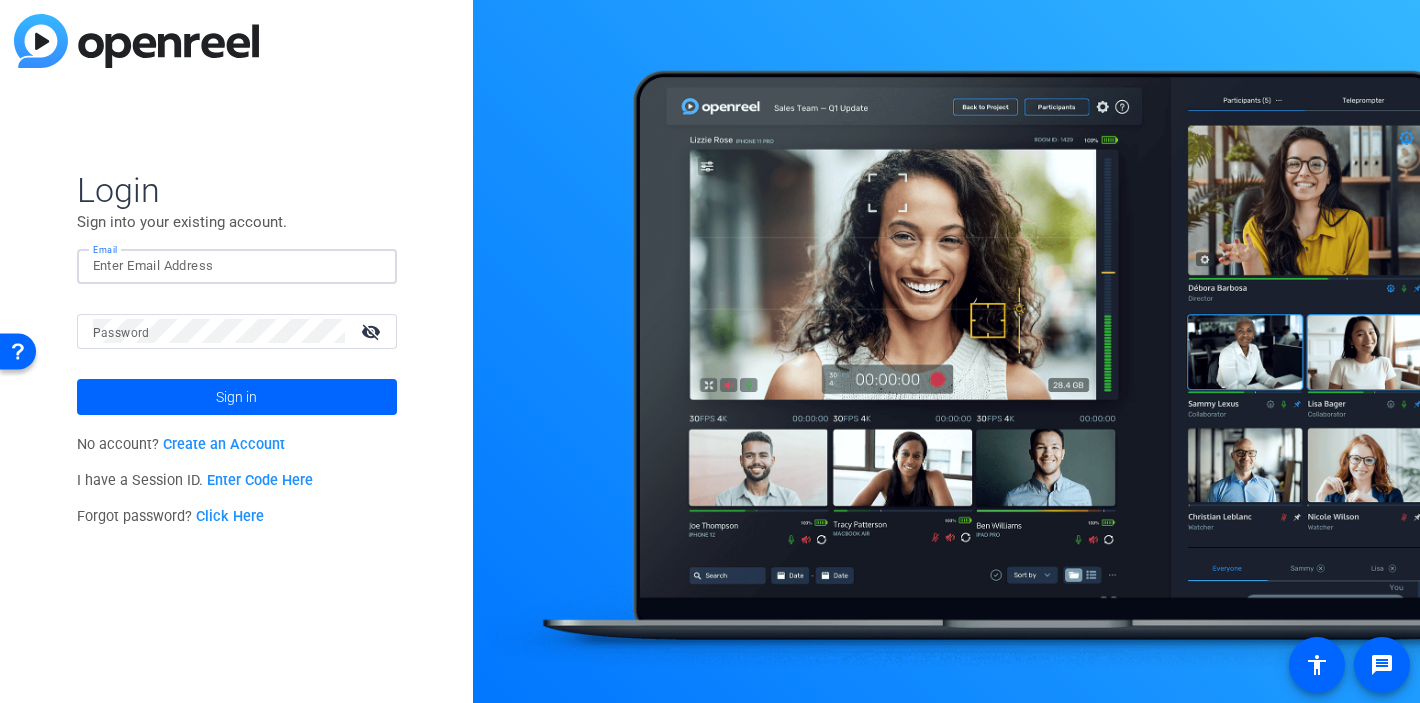 click on "Email" at bounding box center (237, 266) 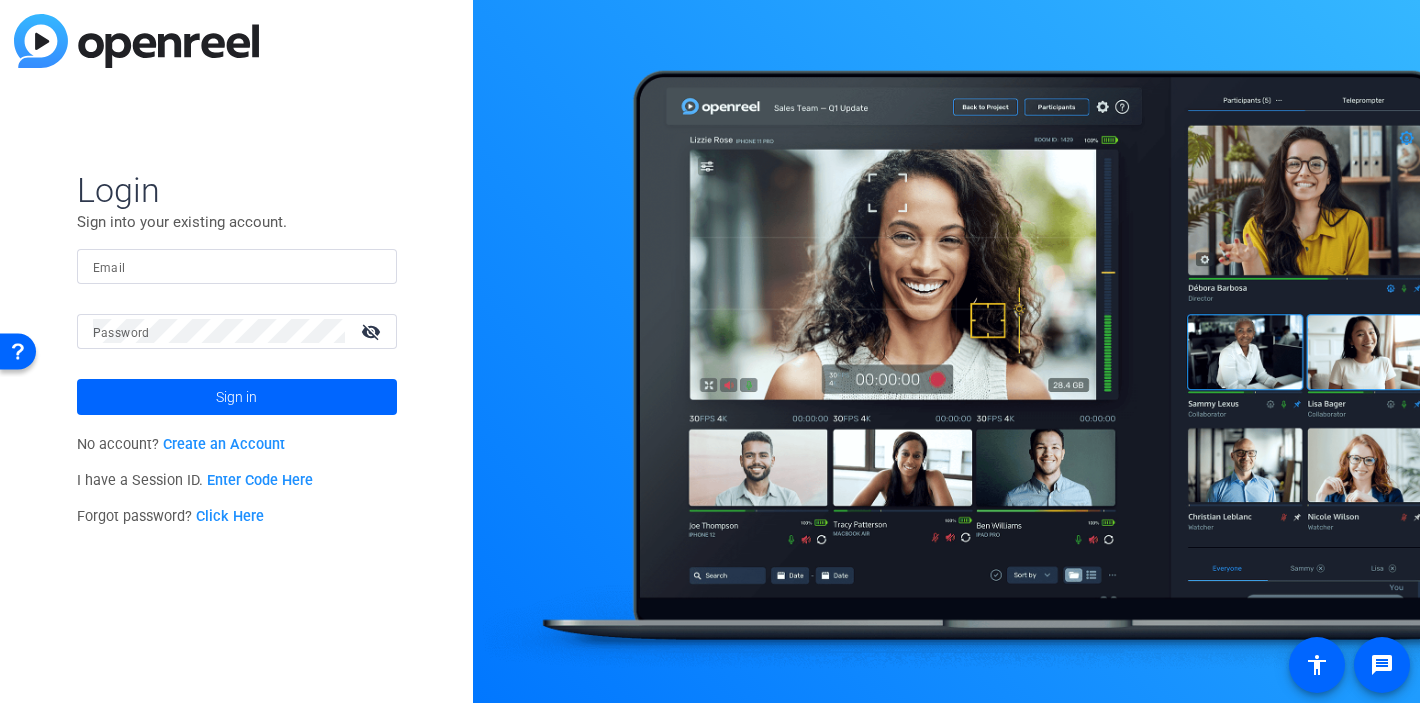 click on "Email" 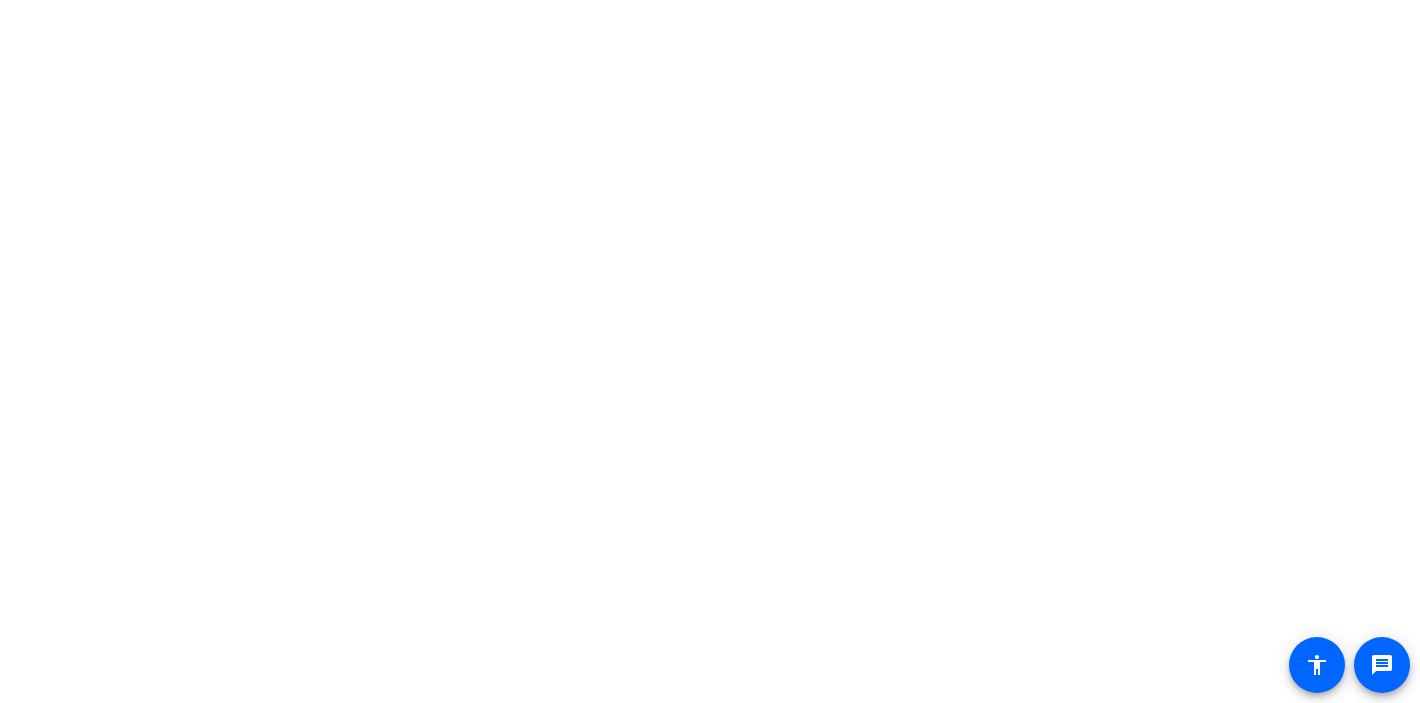 scroll, scrollTop: 0, scrollLeft: 0, axis: both 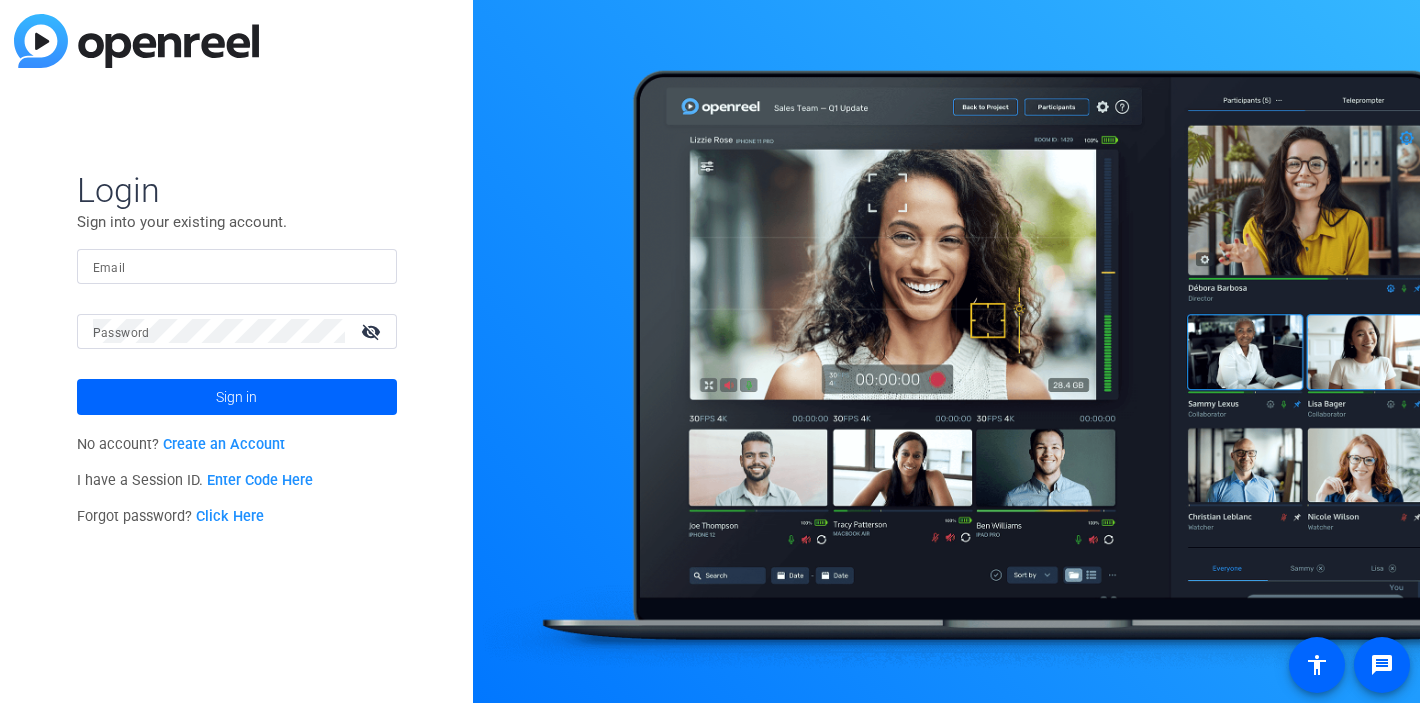 click on "Email" 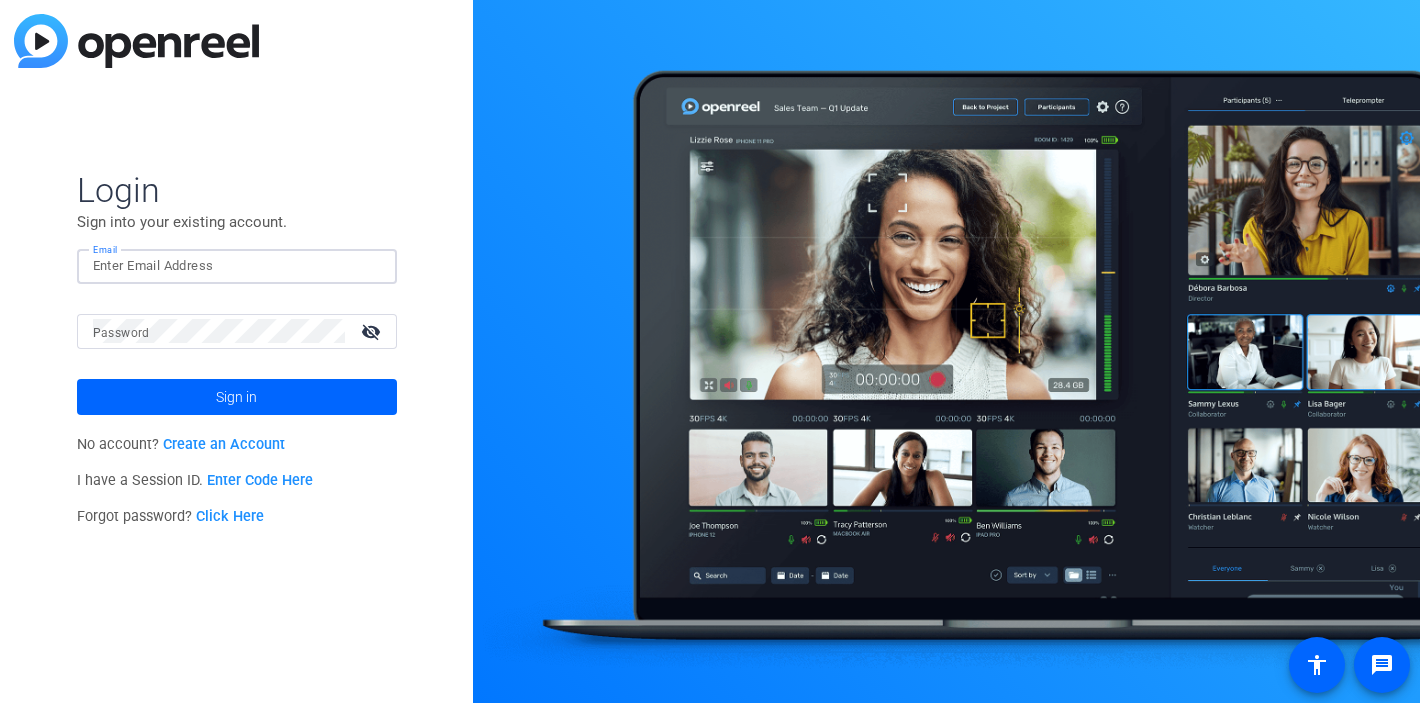 click on "Email" at bounding box center (237, 266) 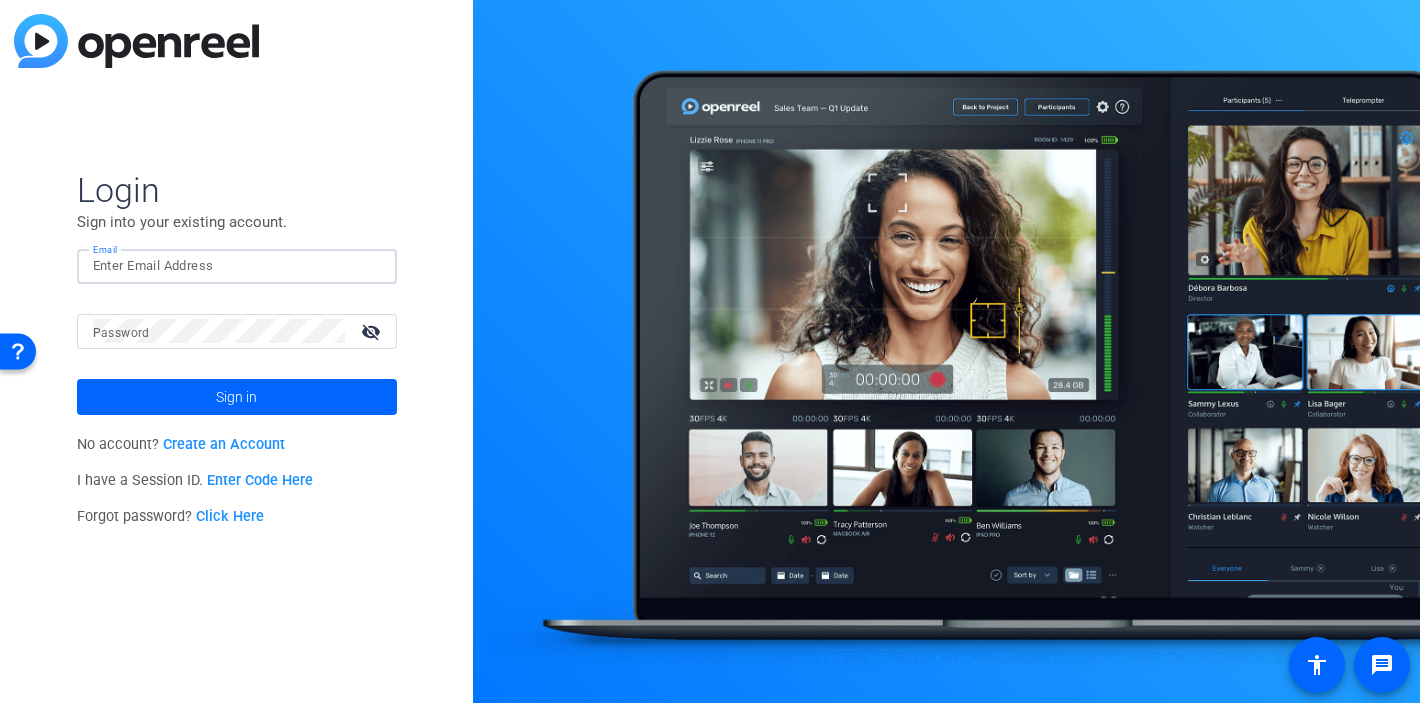 click on "Email" at bounding box center [237, 266] 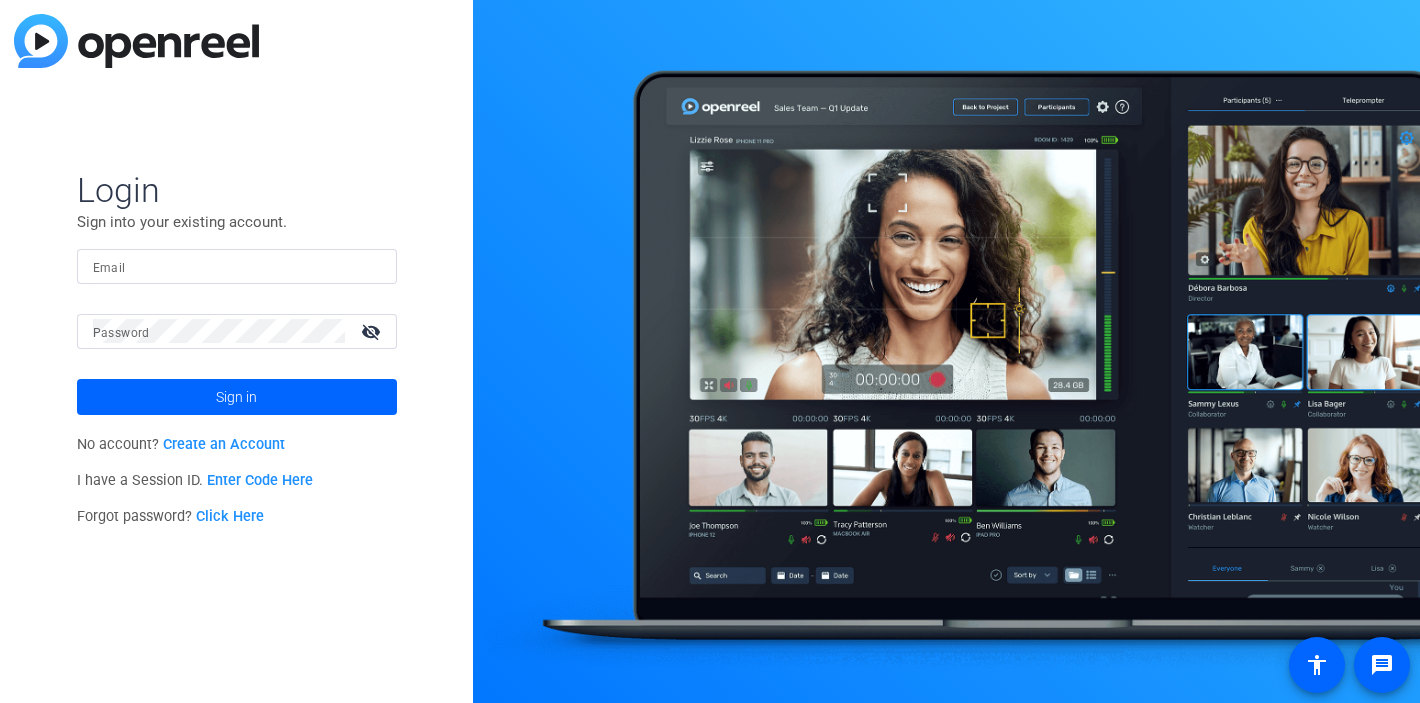 scroll, scrollTop: 0, scrollLeft: 0, axis: both 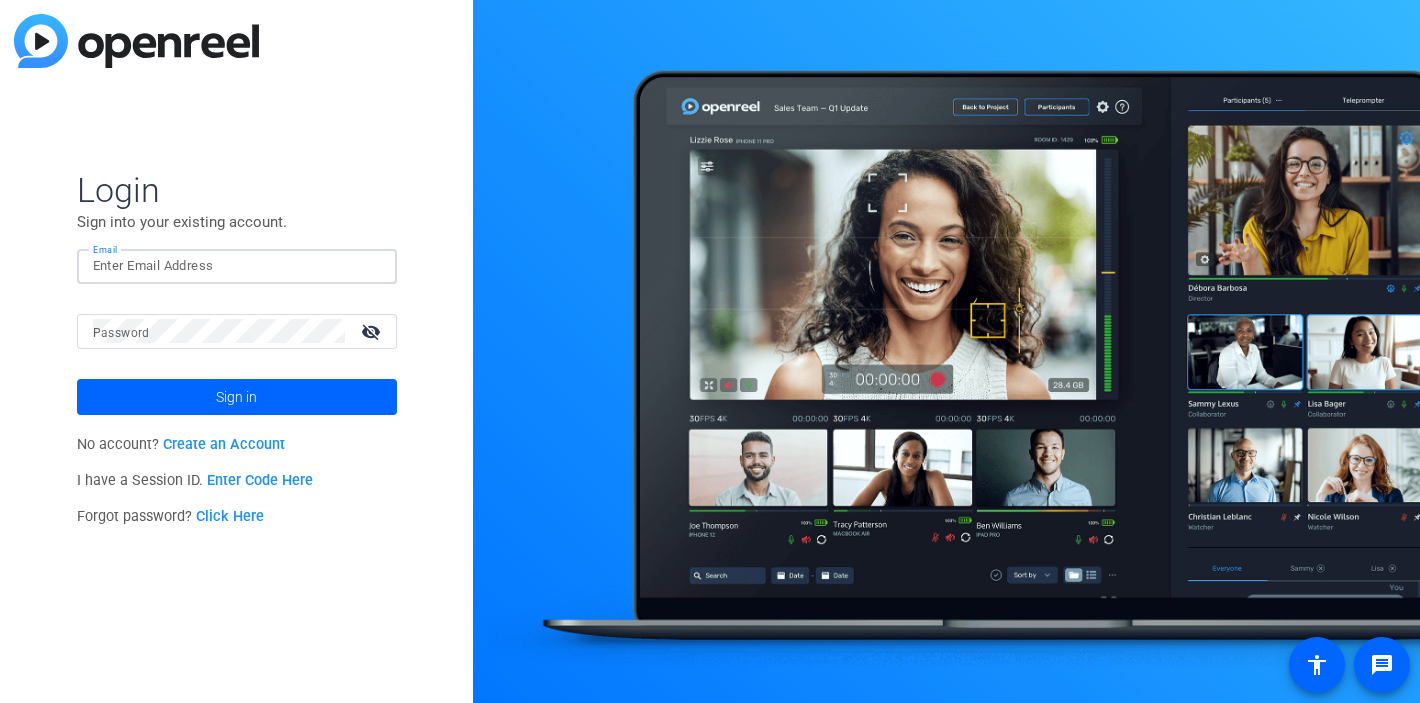 click on "Email" at bounding box center (237, 266) 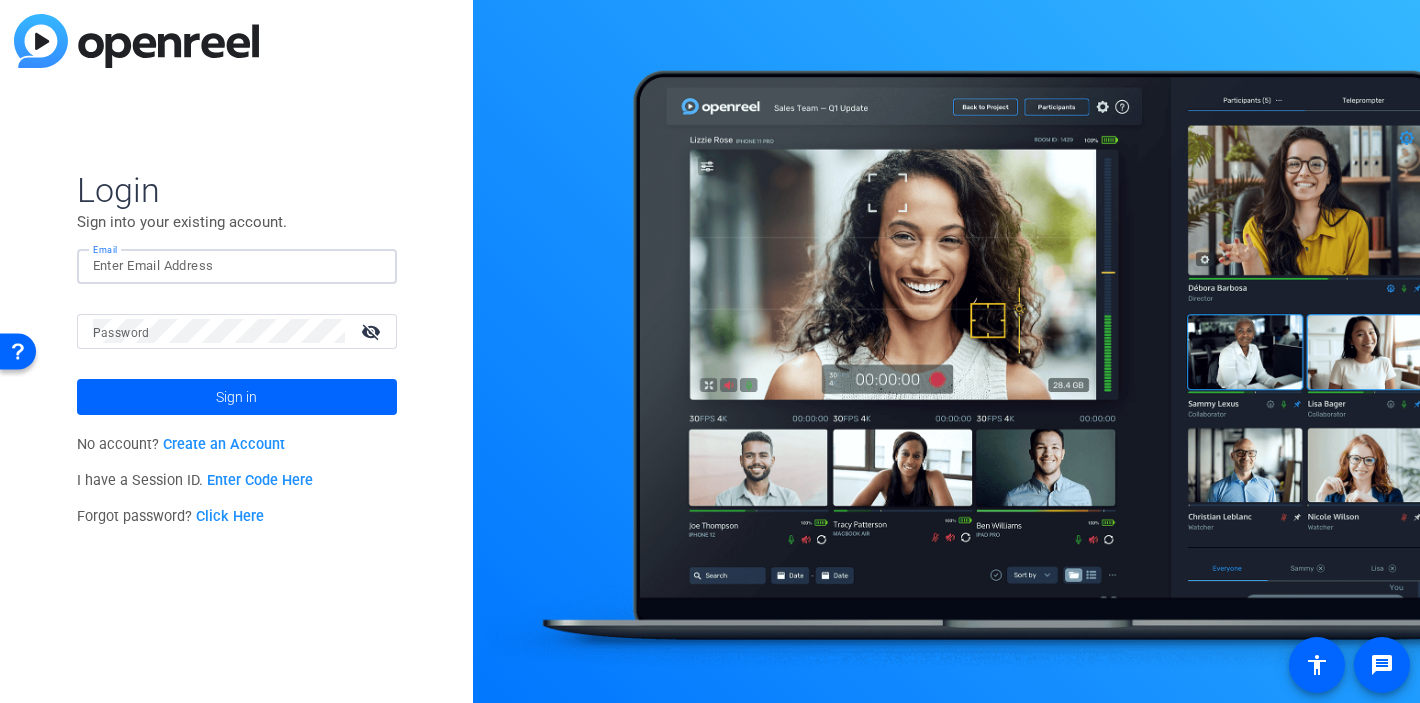 click on "Email" 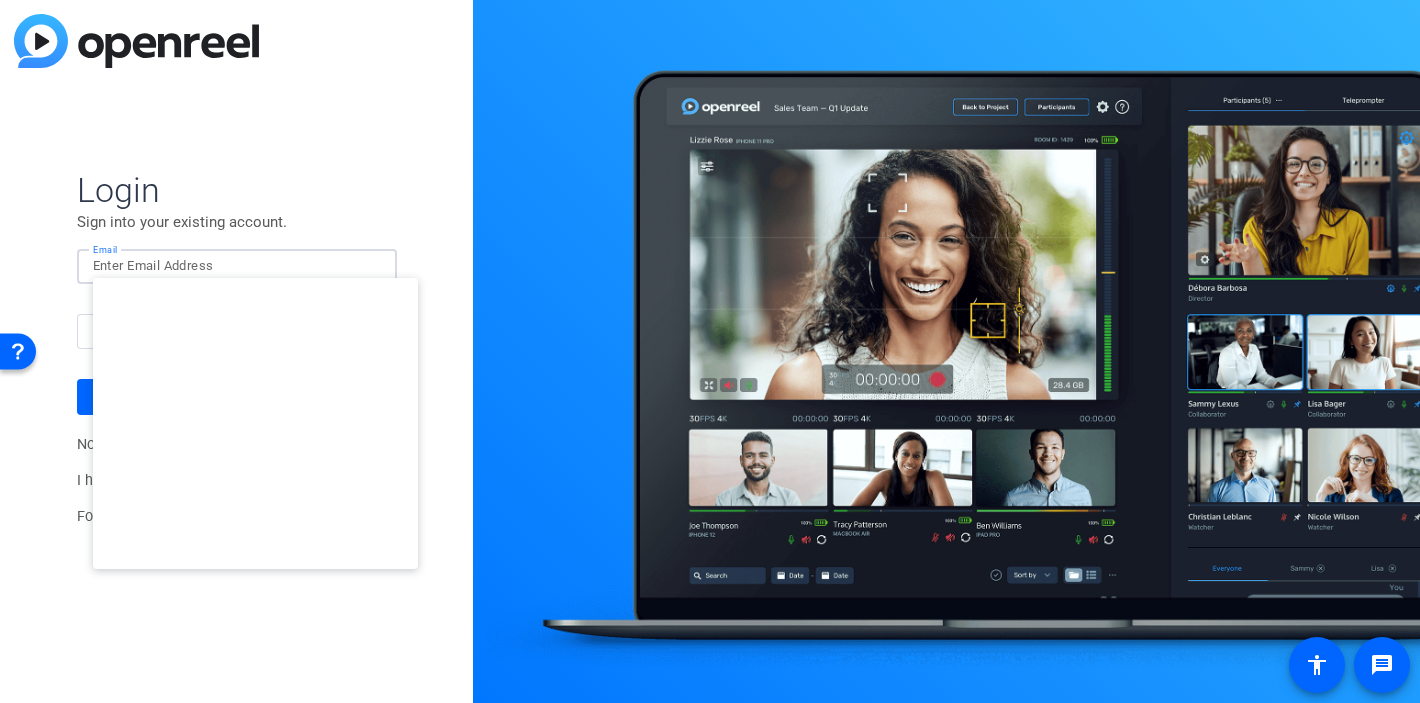 type on "[EMAIL_ADDRESS][DOMAIN_NAME]" 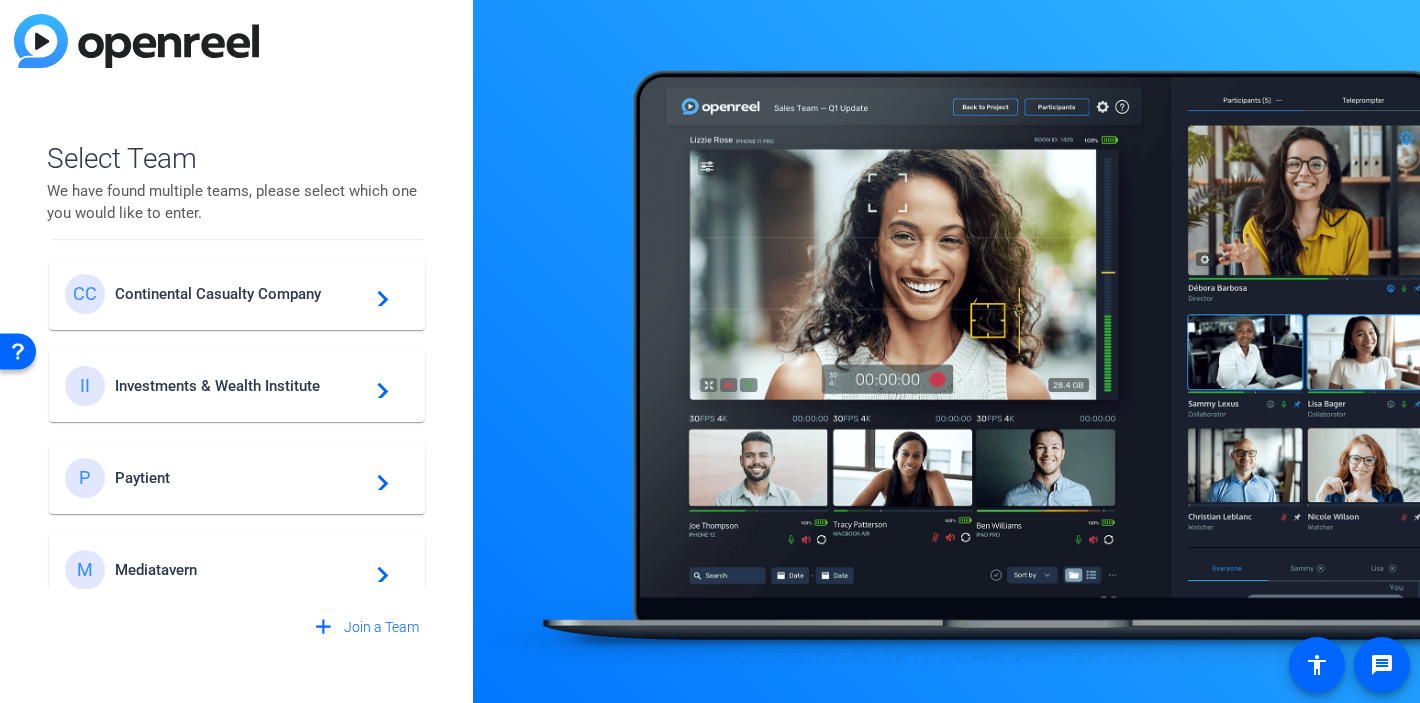 scroll, scrollTop: 929, scrollLeft: 0, axis: vertical 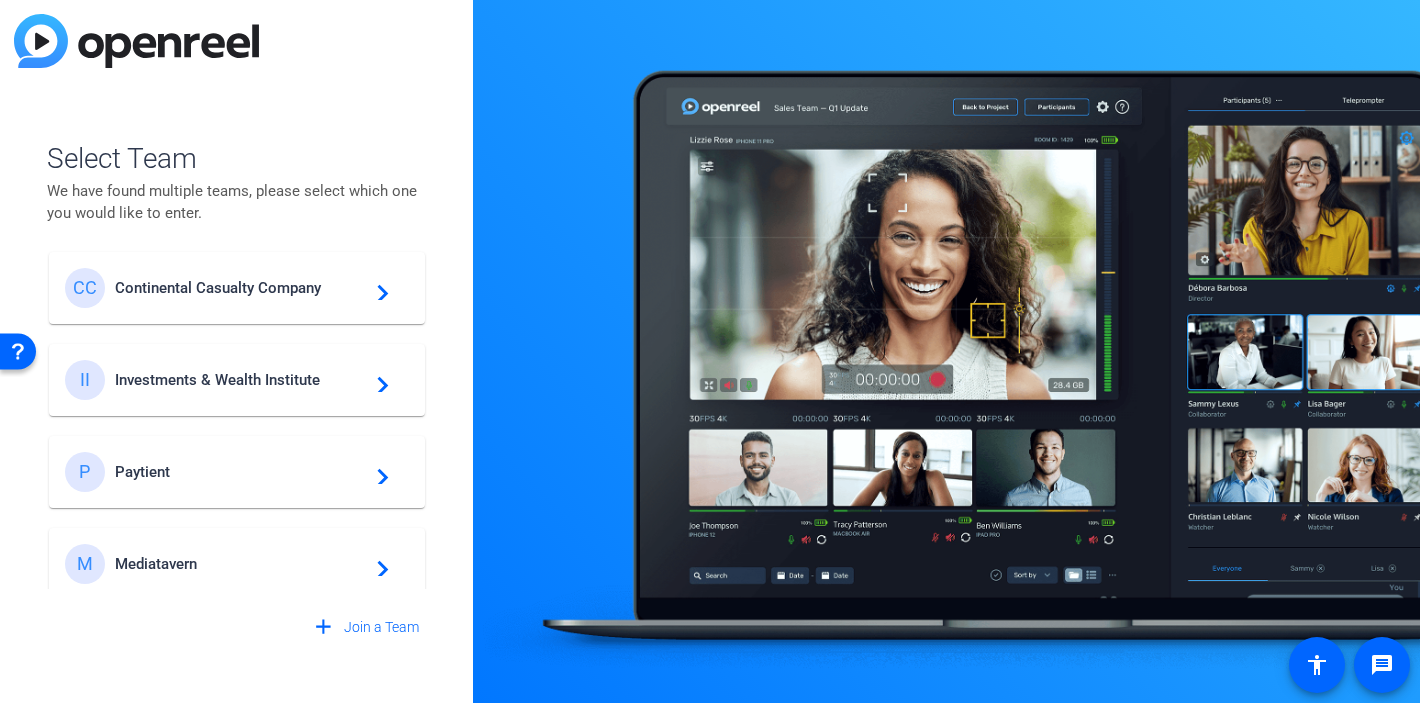 click on "Investments & Wealth Institute" 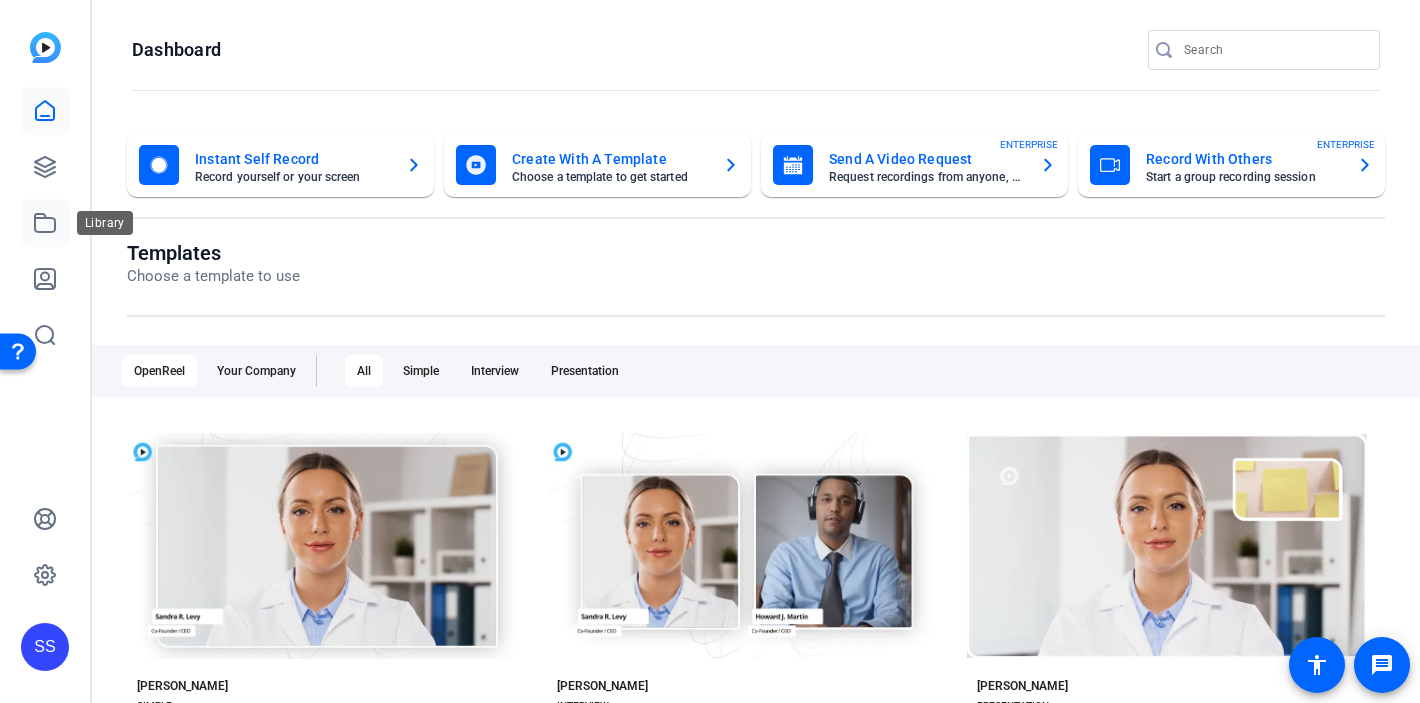 click 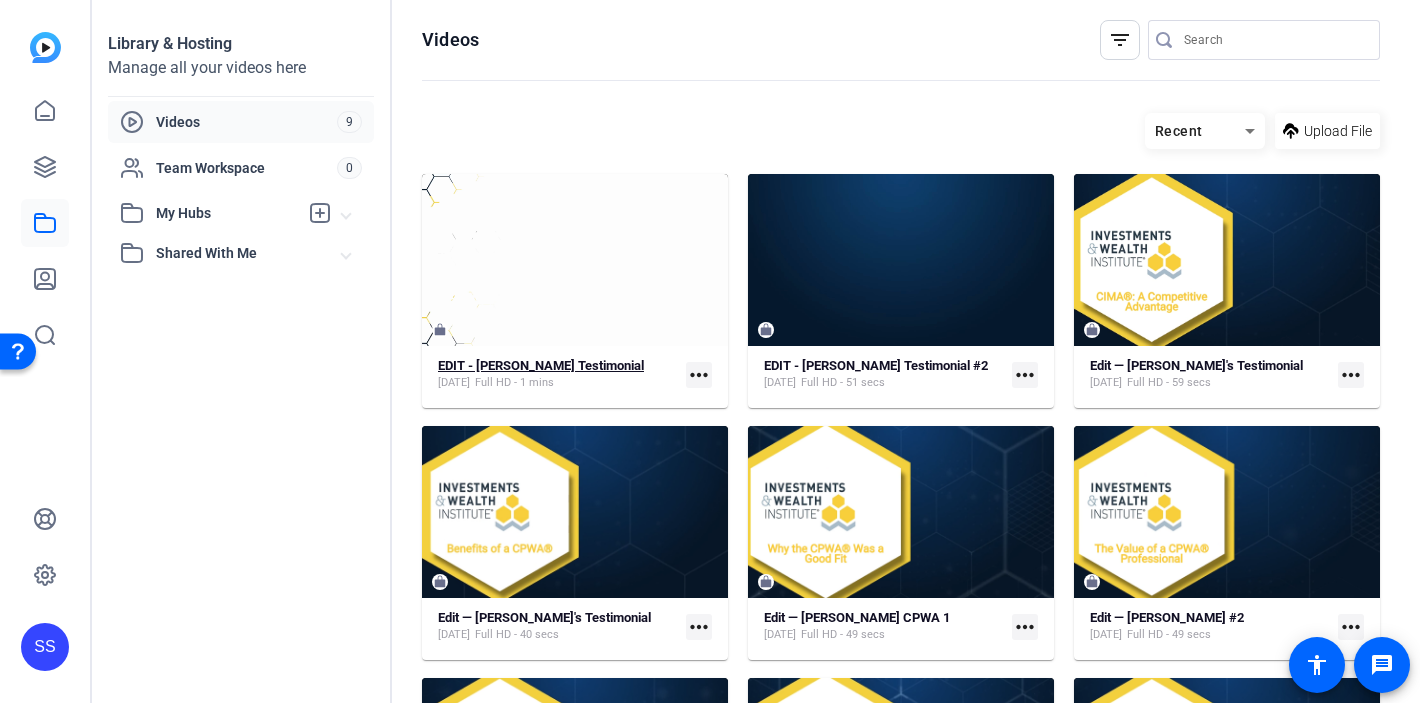 click on "EDIT - [PERSON_NAME] Testimonial" 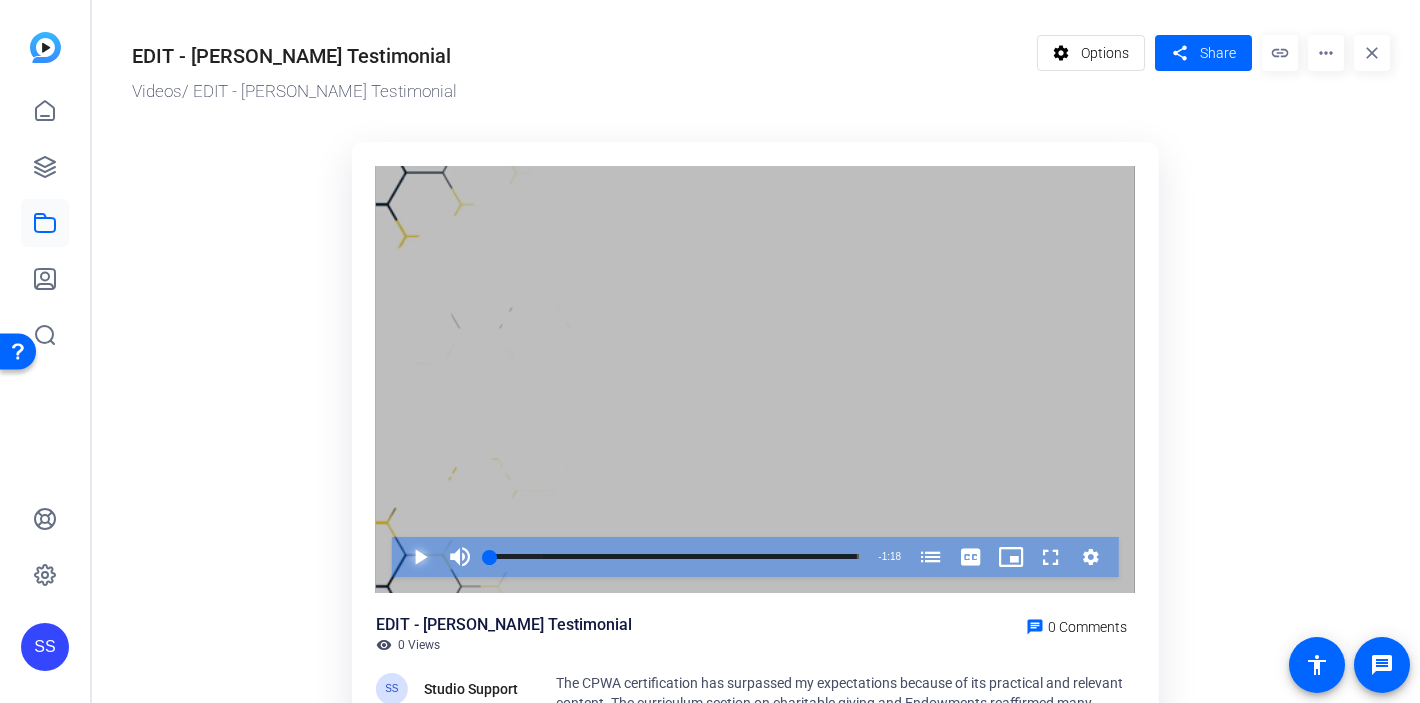 click at bounding box center (400, 557) 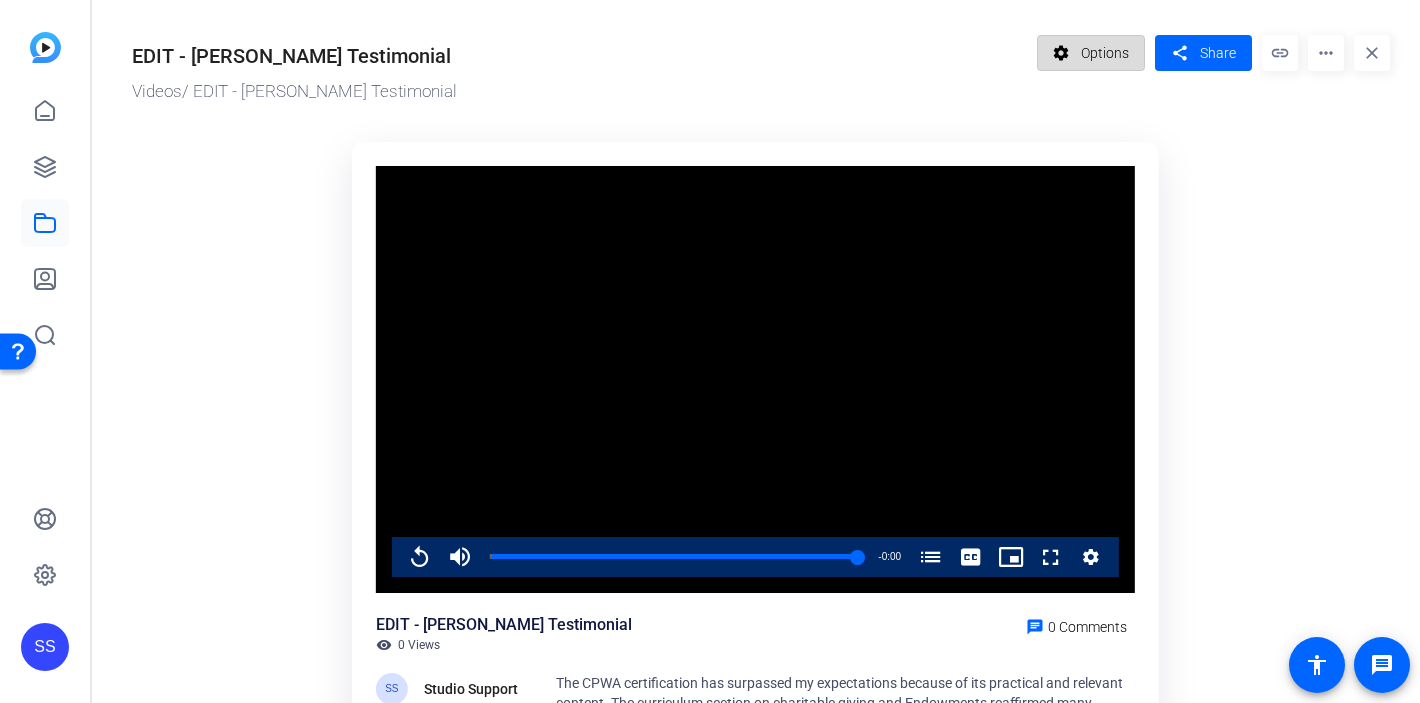 click on "Options" 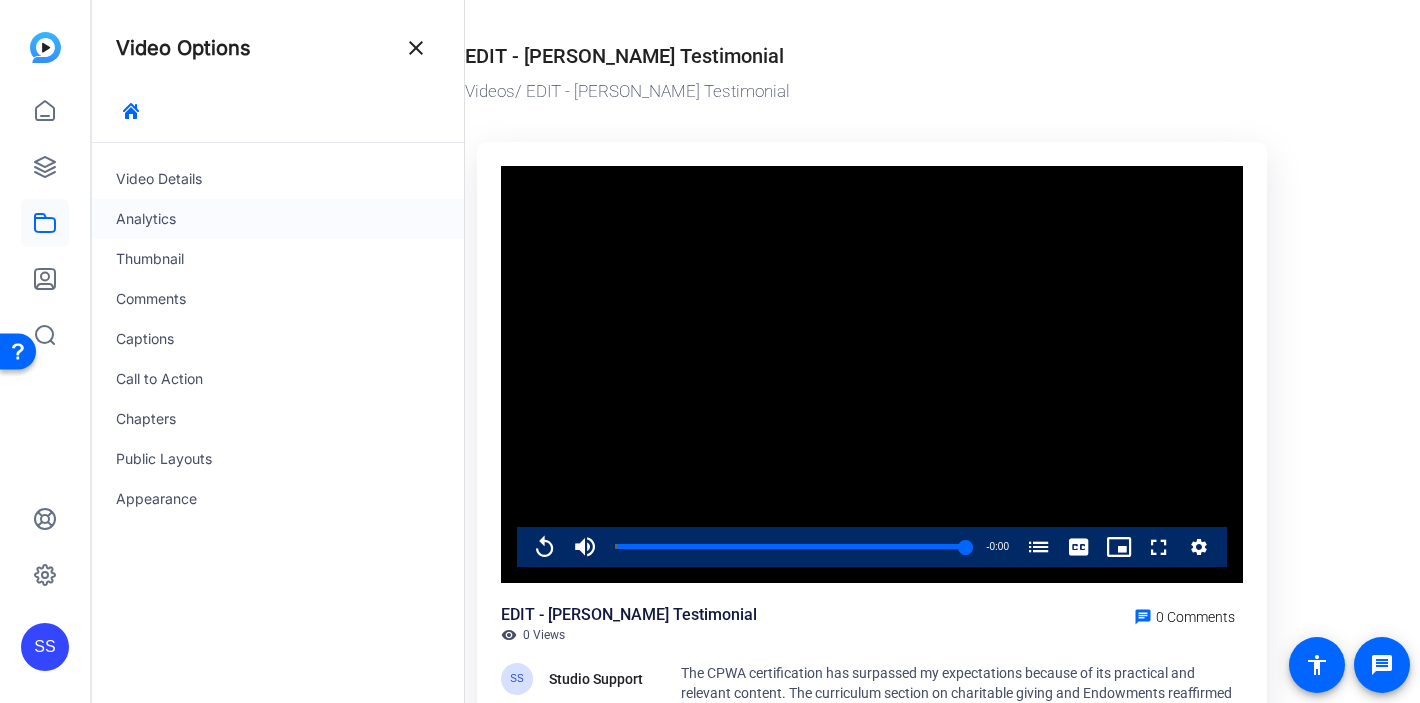 click on "Analytics" 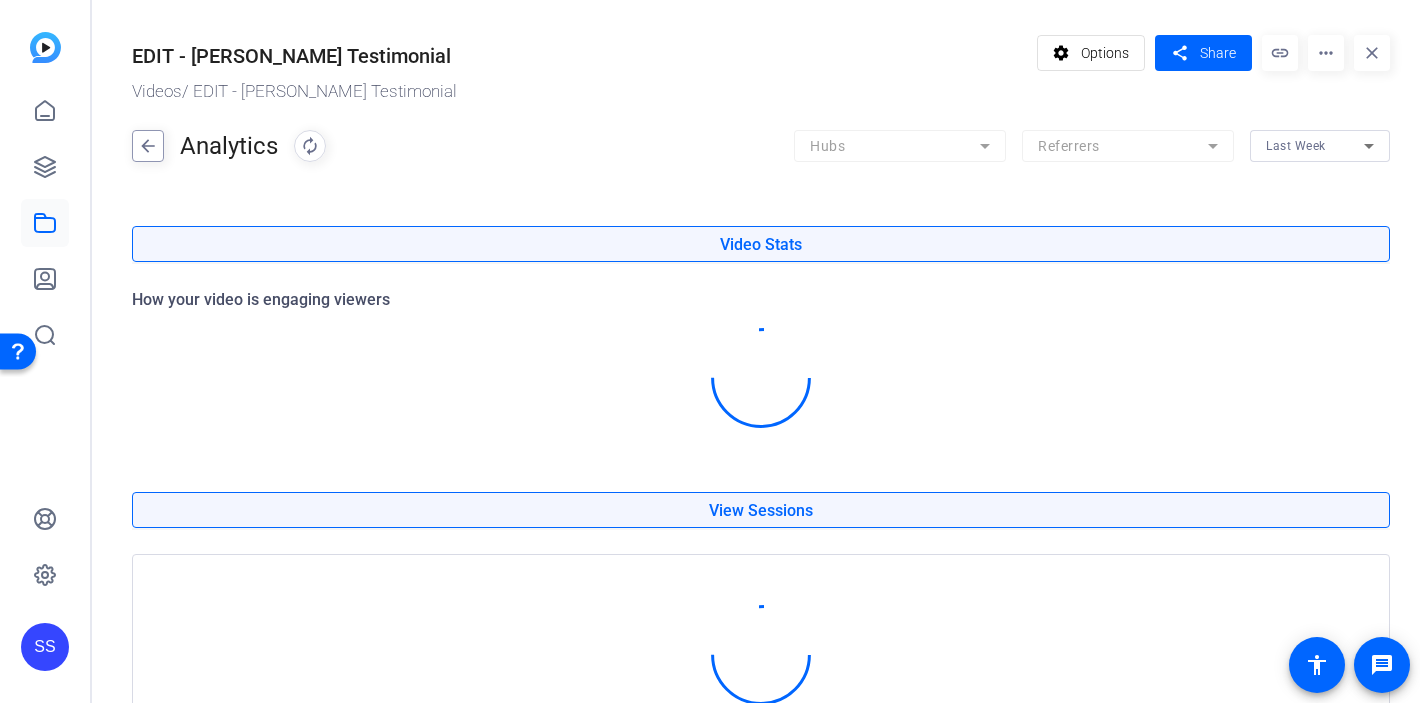 click on "arrow_back" 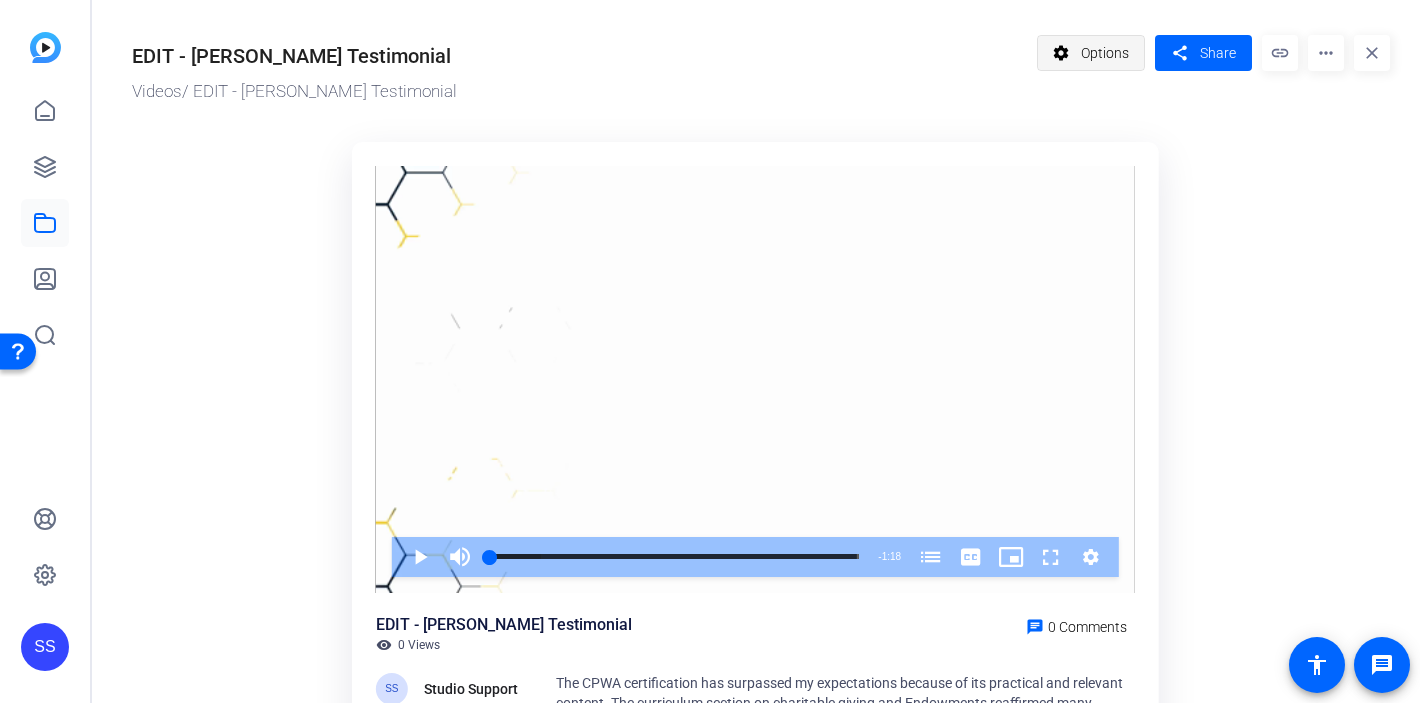 click on "settings" 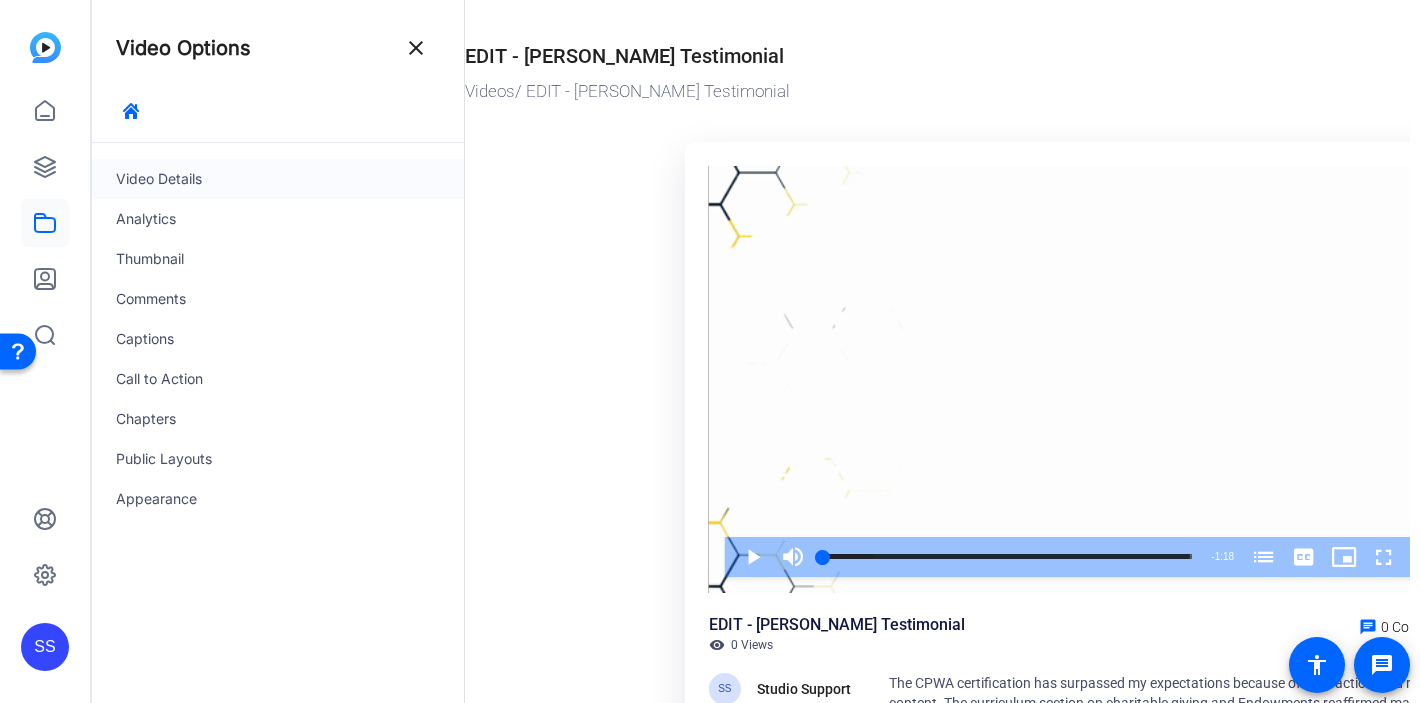 click on "Video Details" 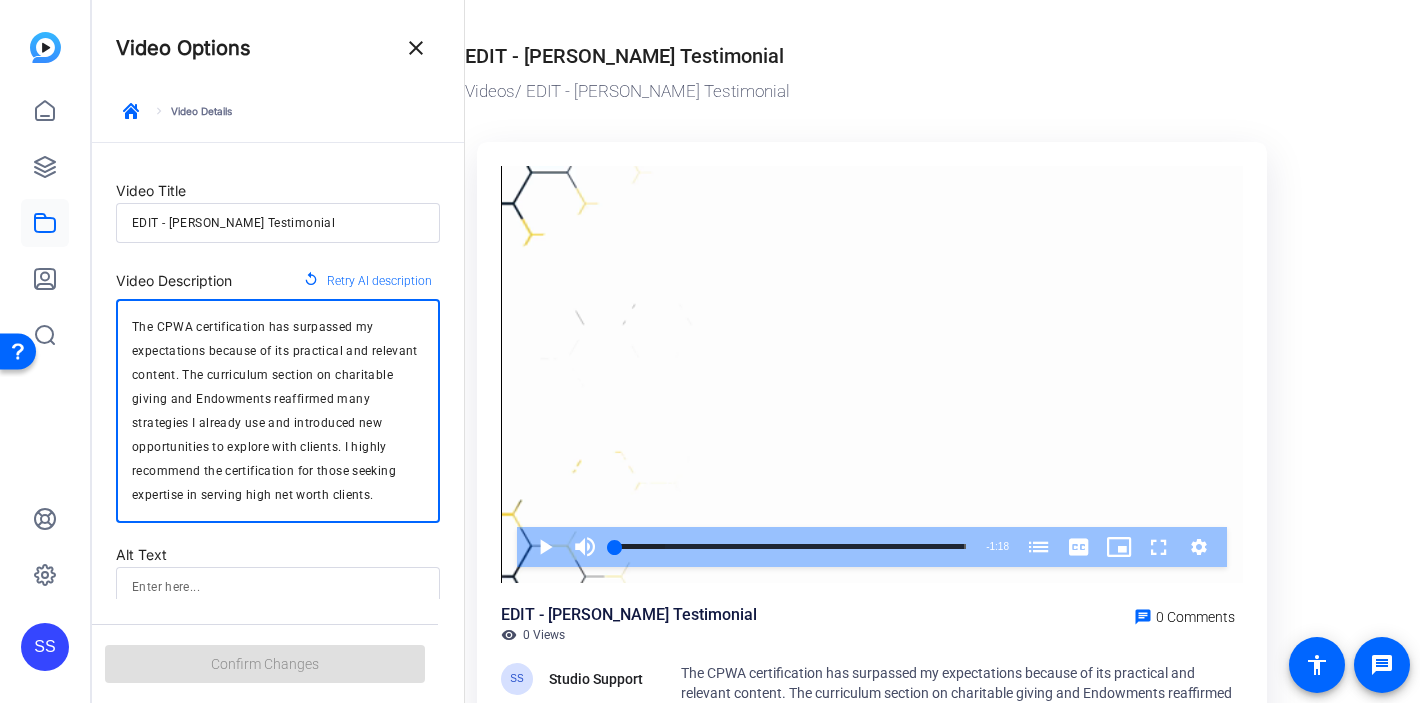 drag, startPoint x: 377, startPoint y: 499, endPoint x: 124, endPoint y: 318, distance: 311.07877 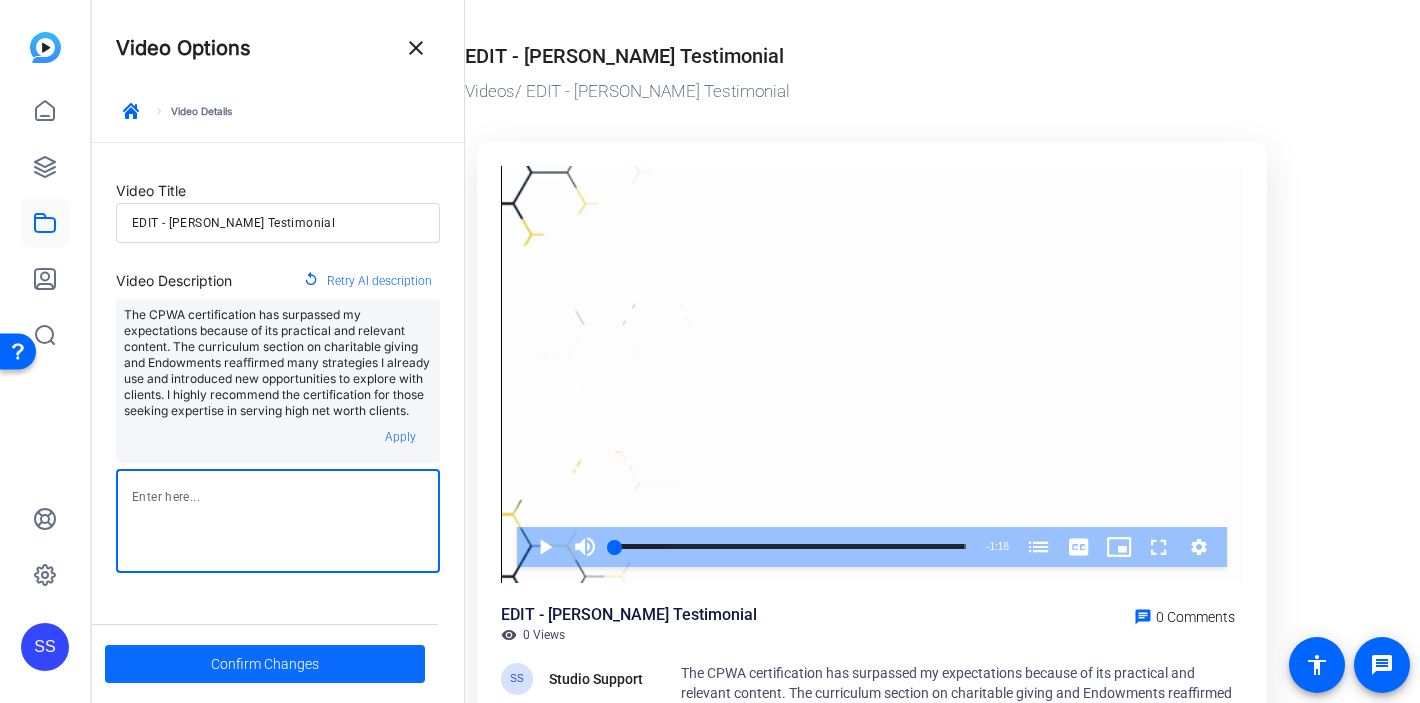type 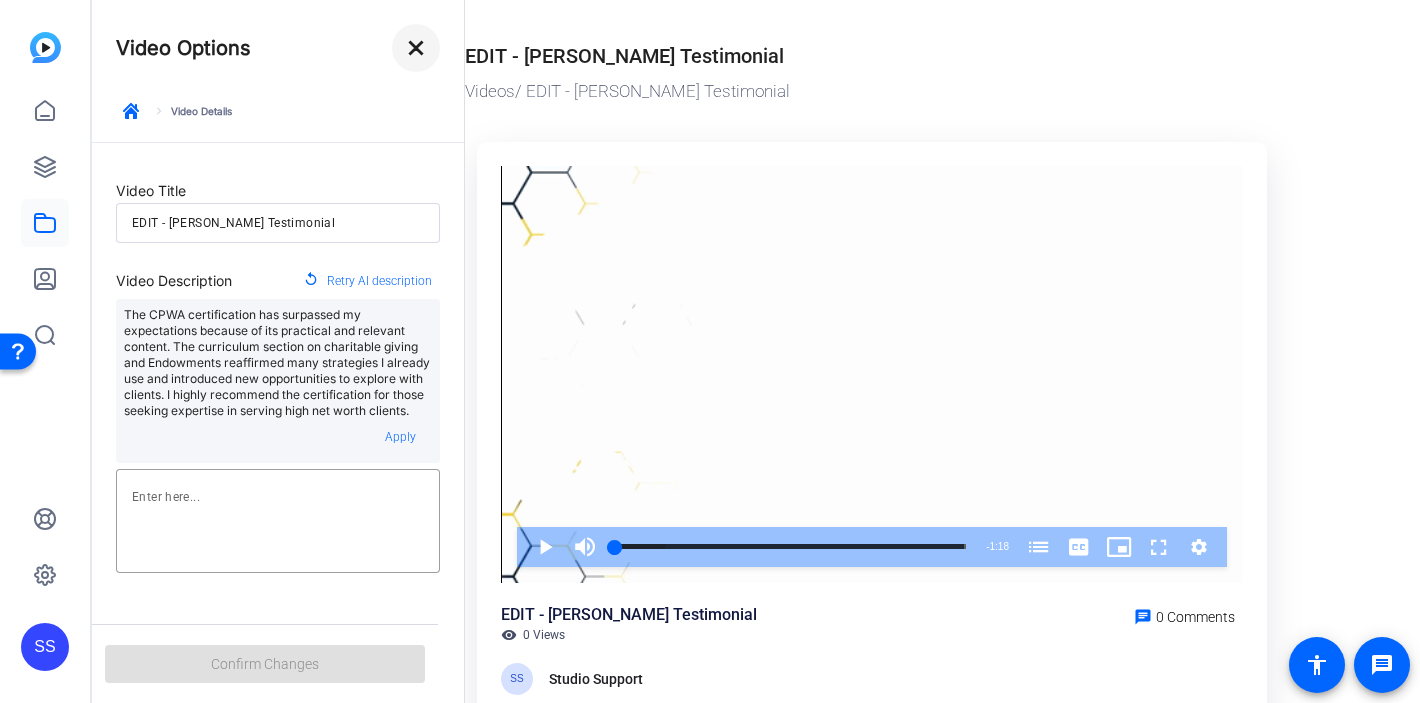 click on "close" 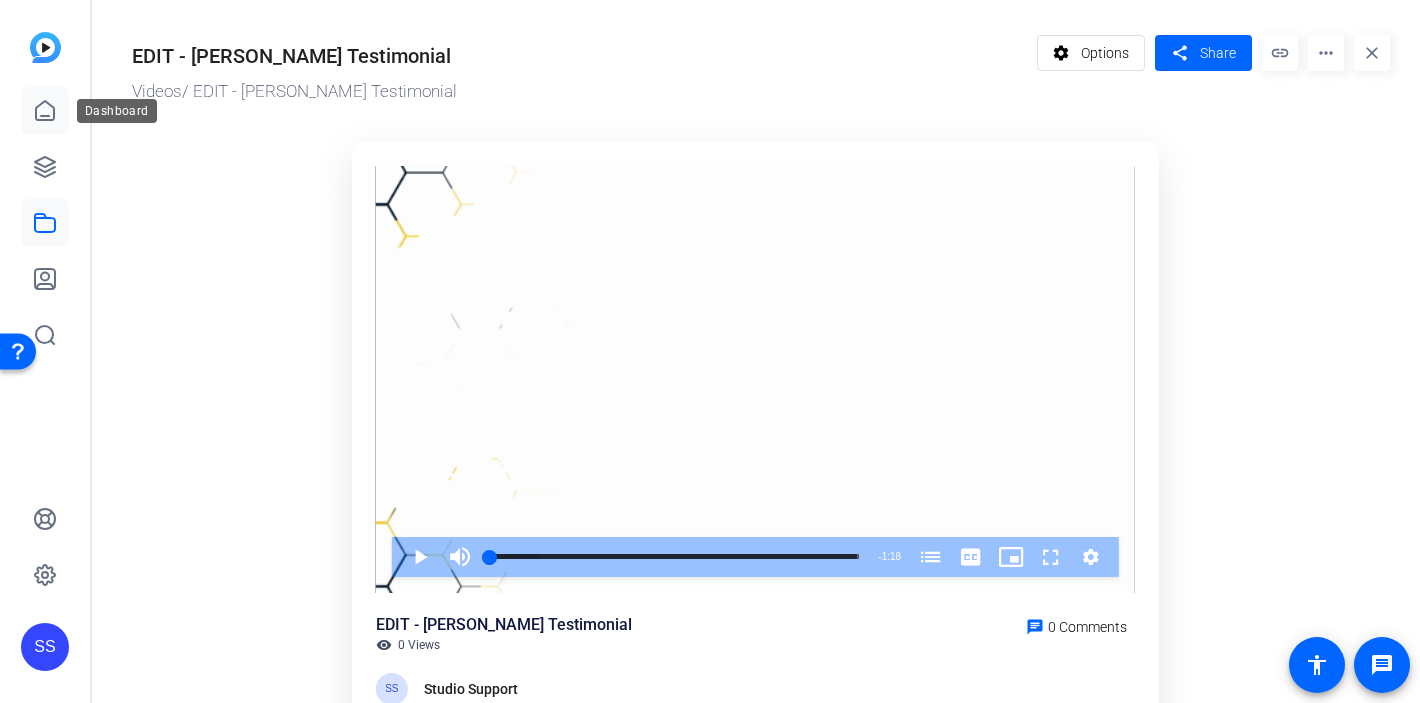 click 